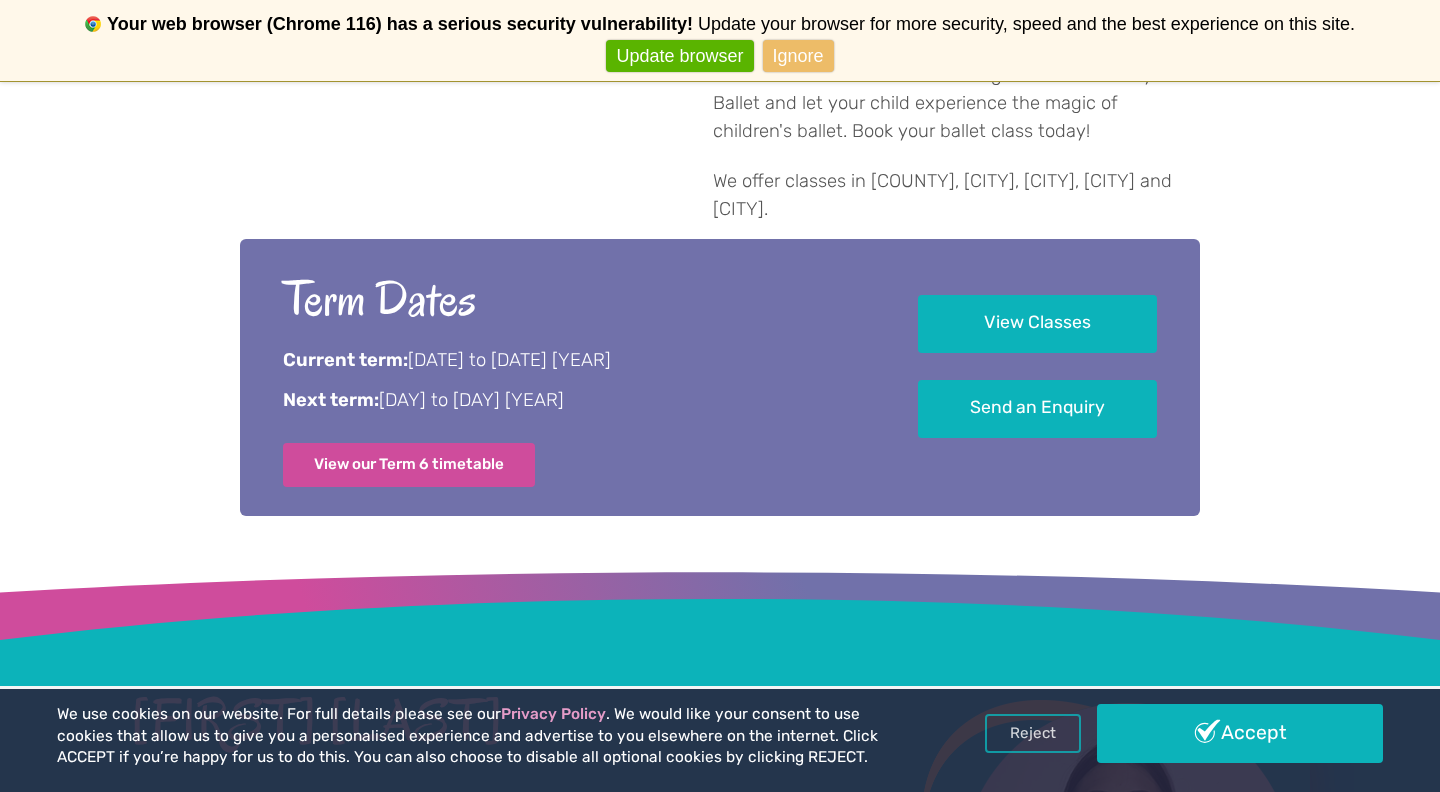 scroll, scrollTop: 1321, scrollLeft: 0, axis: vertical 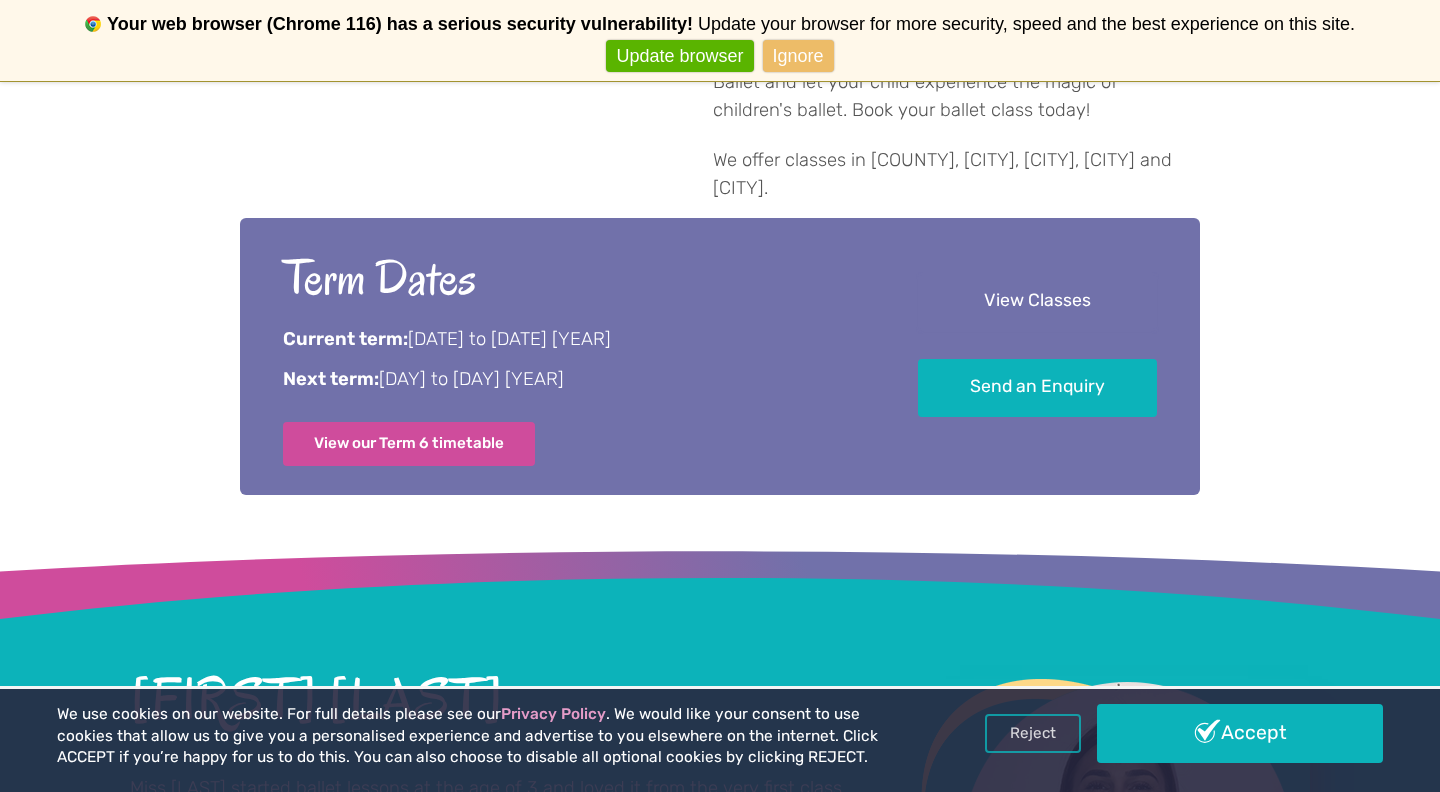 click on "View Classes" at bounding box center [1037, 302] 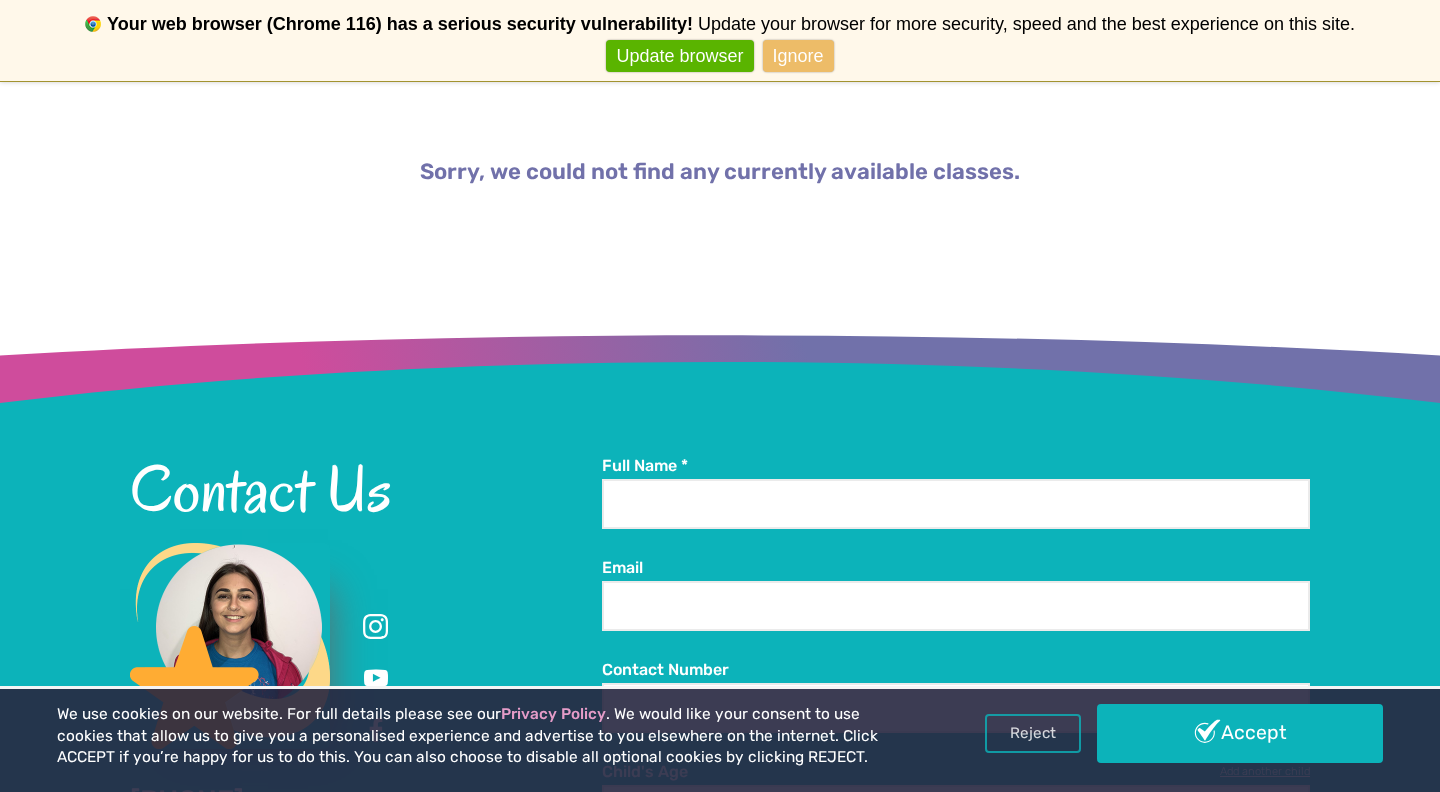 scroll, scrollTop: 1321, scrollLeft: 0, axis: vertical 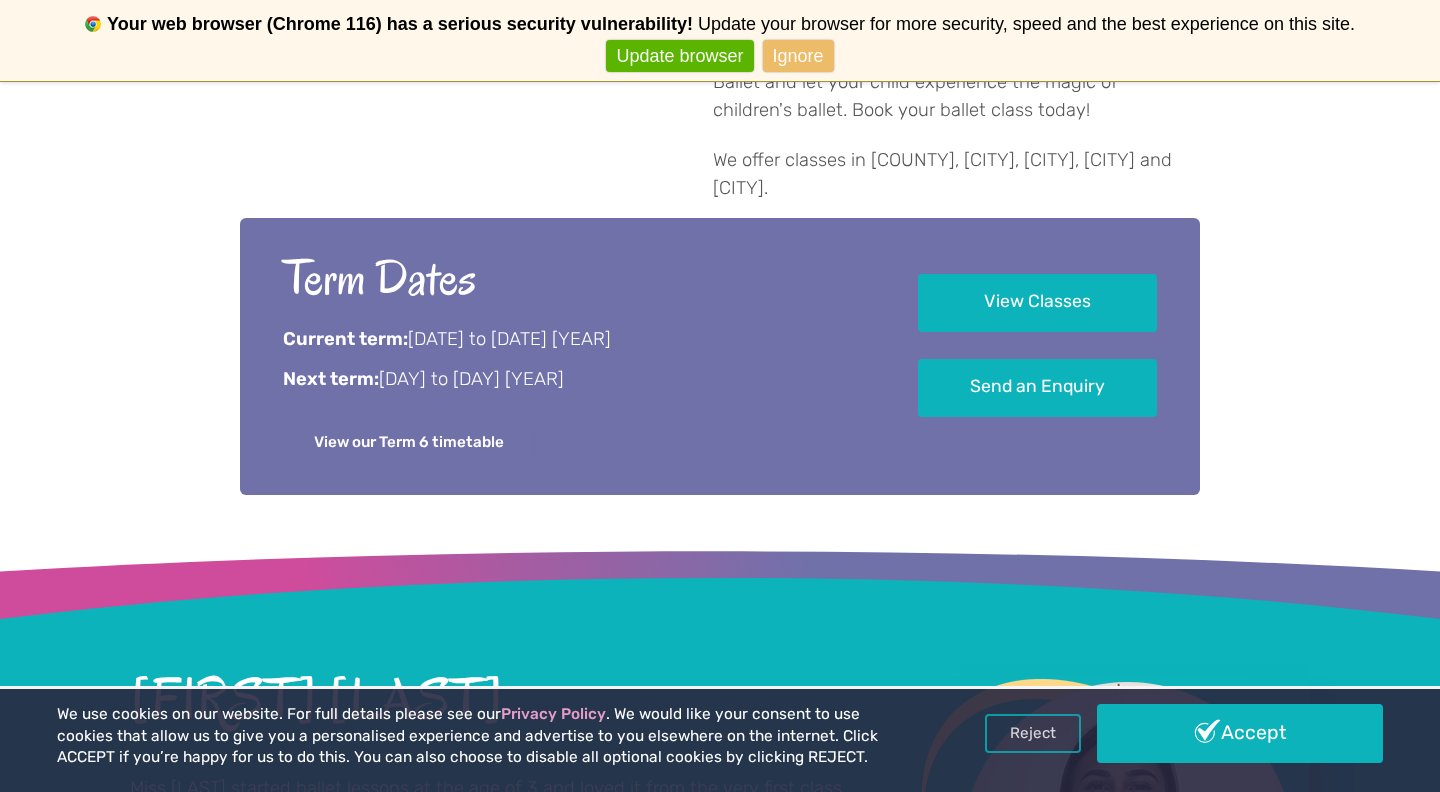 click on "View our Term 6 timetable" at bounding box center (409, 443) 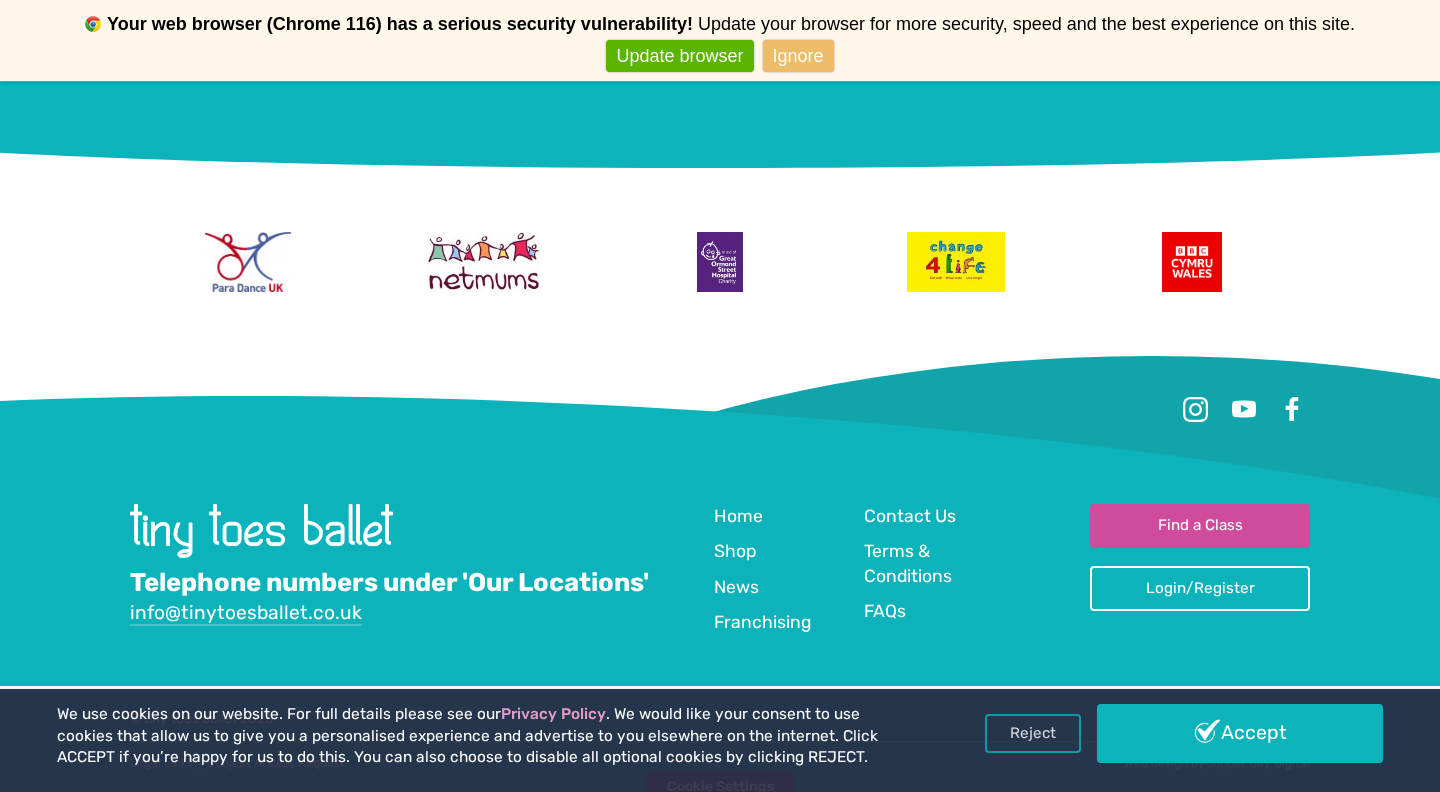 scroll, scrollTop: 3934, scrollLeft: 0, axis: vertical 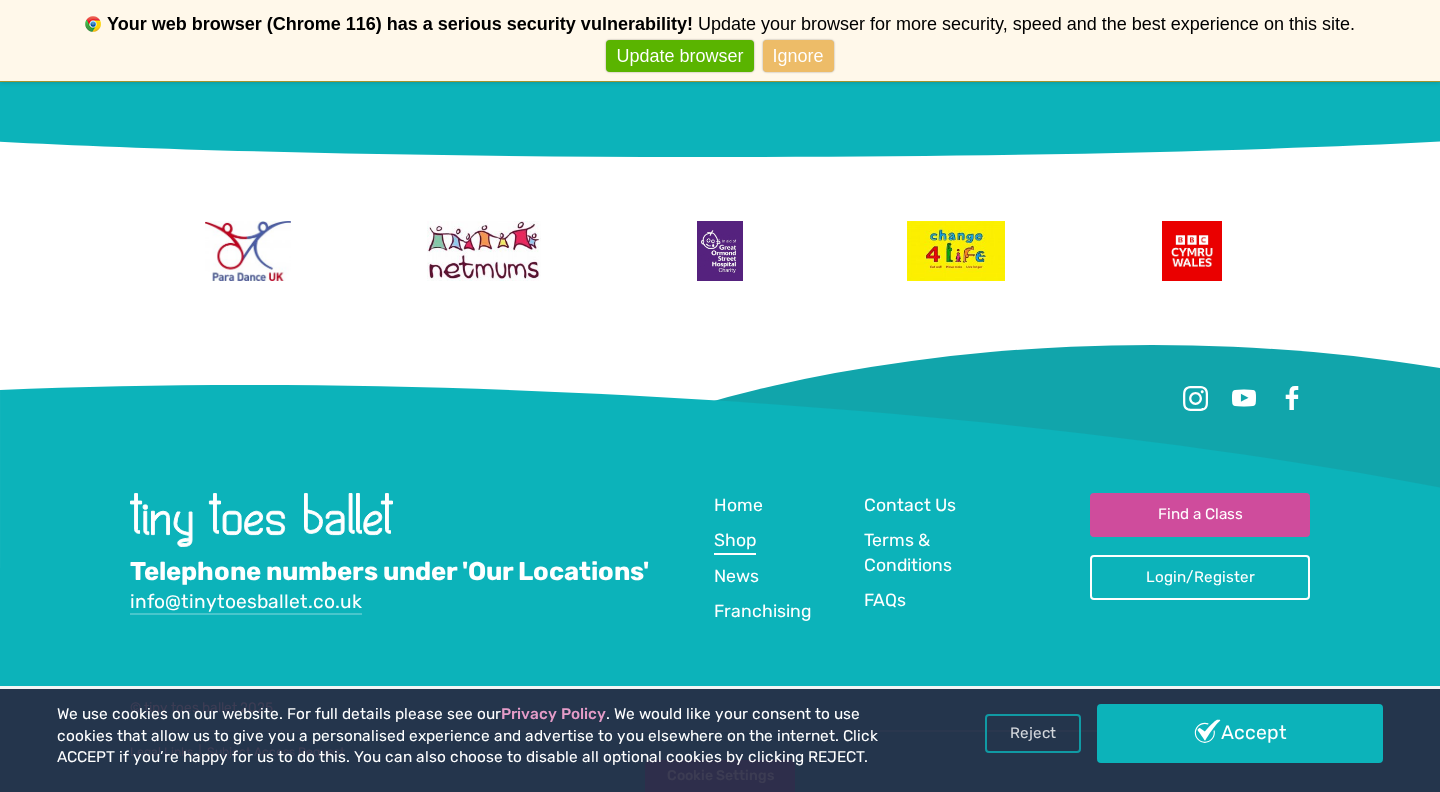 click on "Shop" at bounding box center (735, 540) 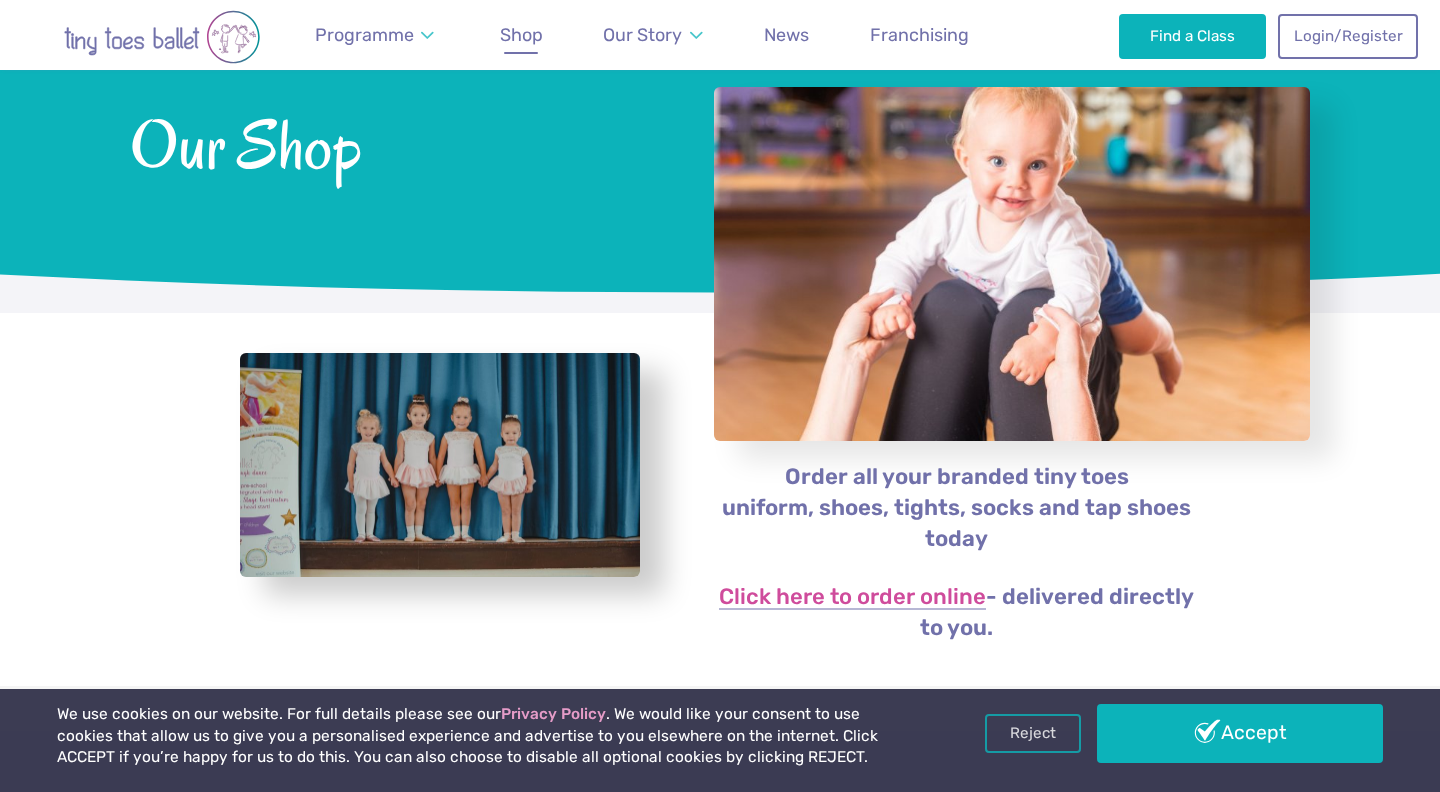 scroll, scrollTop: 138, scrollLeft: 0, axis: vertical 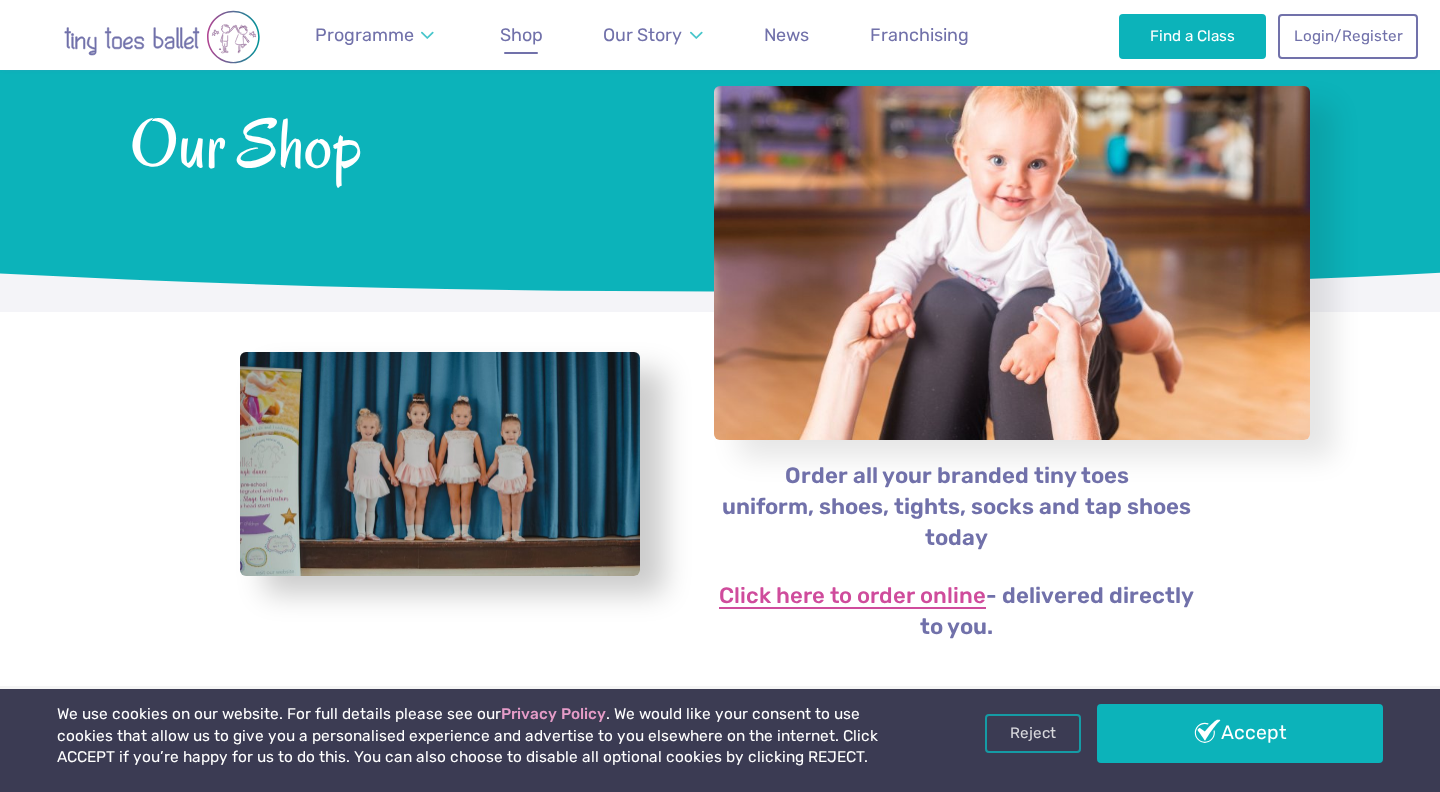 click on "Click here to order online" at bounding box center (852, 597) 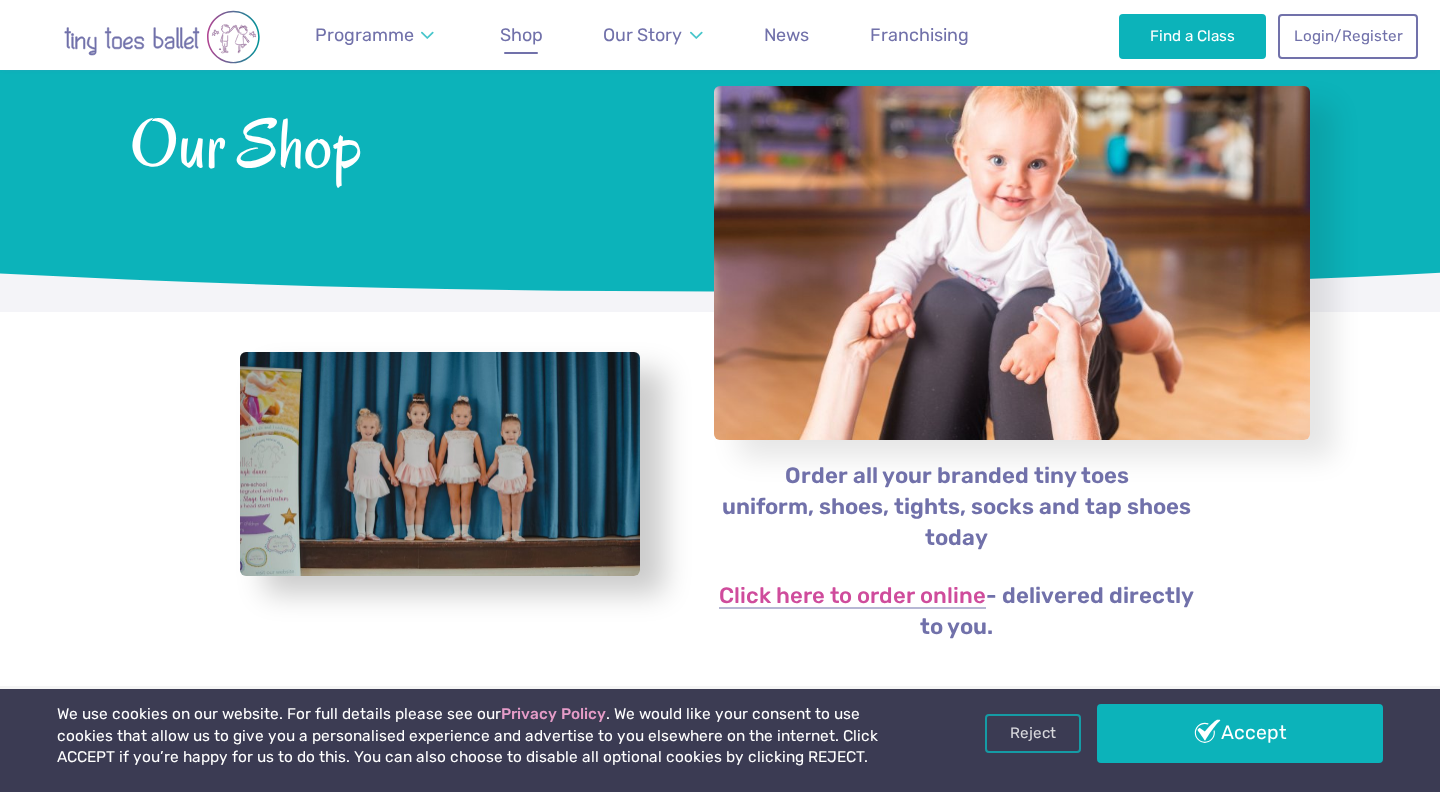 scroll, scrollTop: 138, scrollLeft: 0, axis: vertical 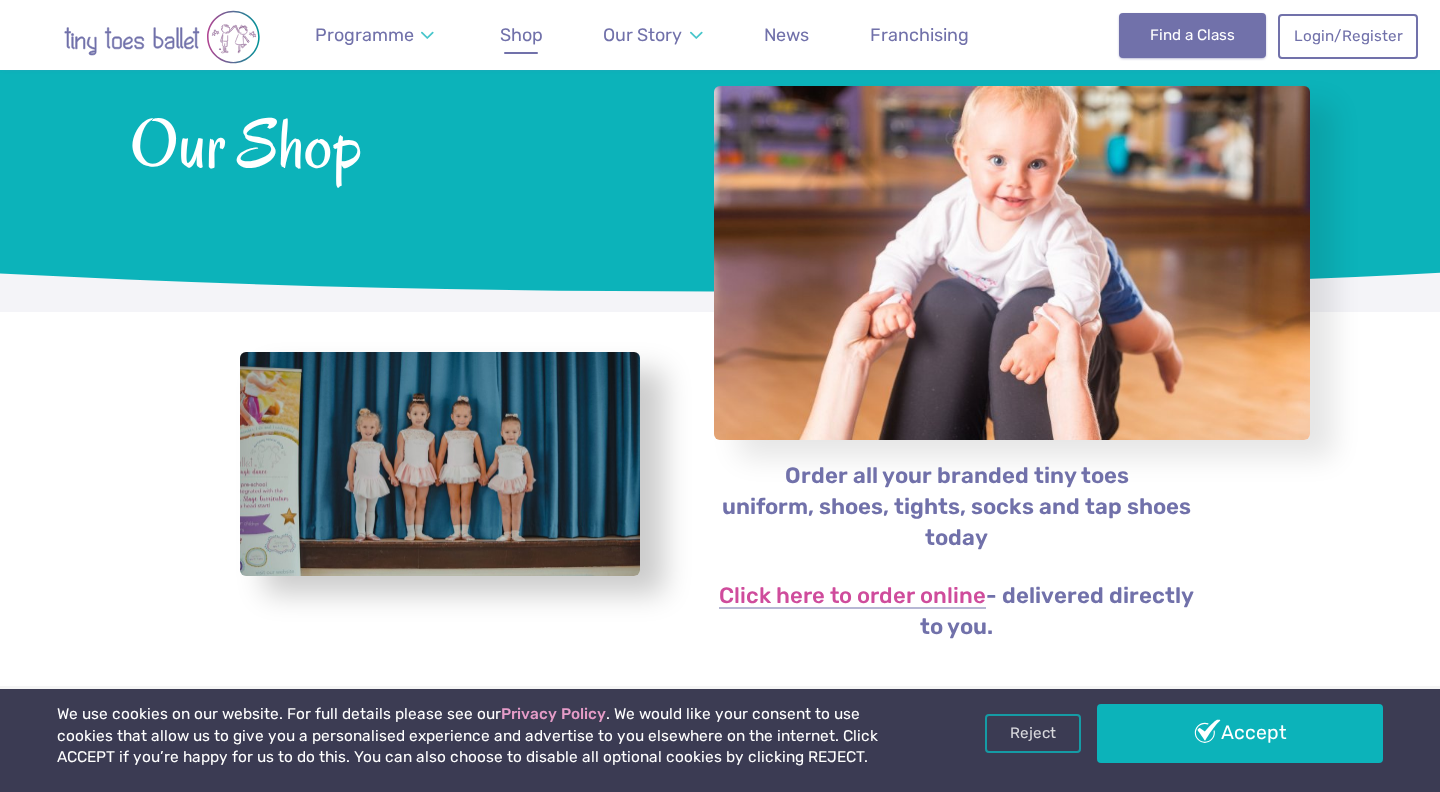 click on "Find a Class" at bounding box center (1192, 35) 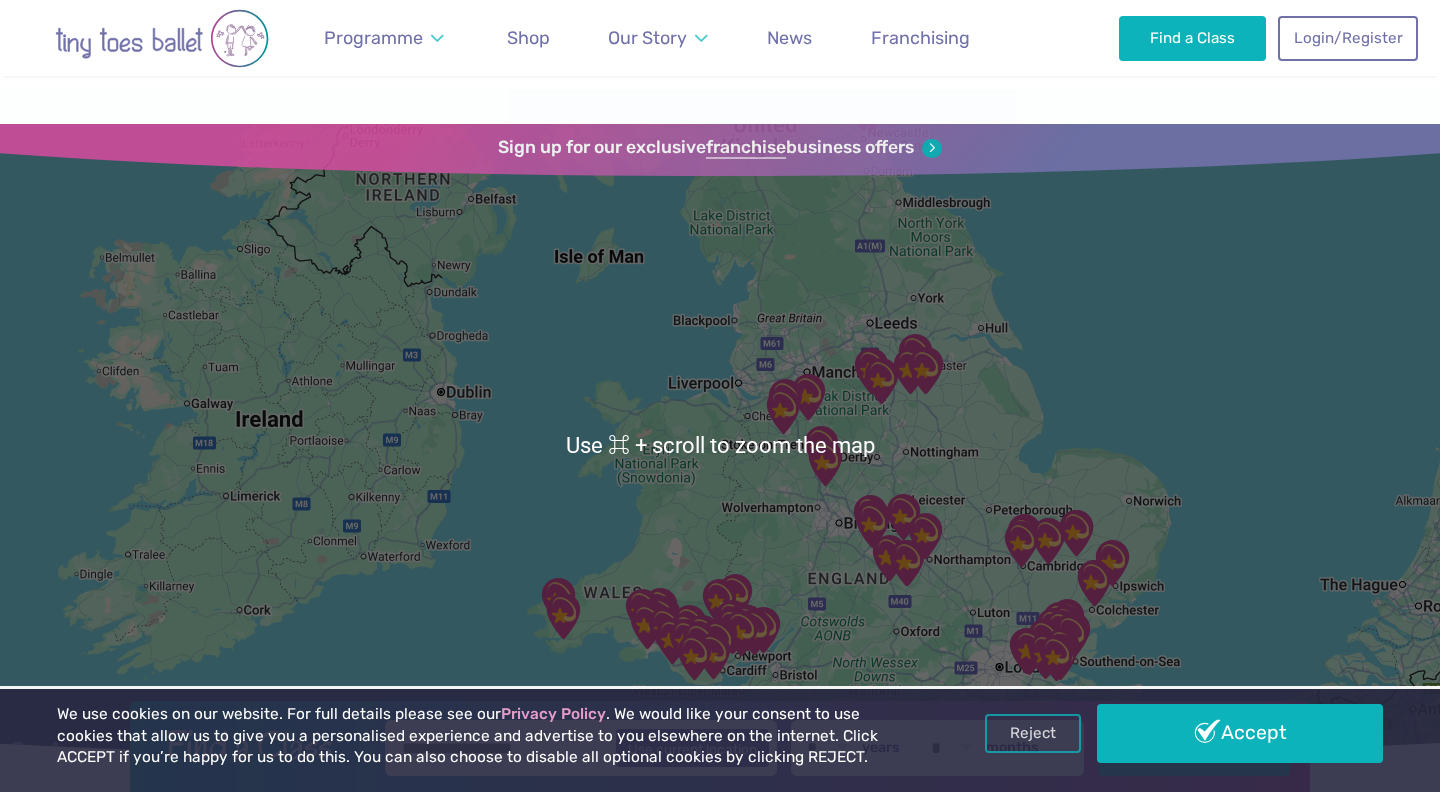 scroll, scrollTop: 98, scrollLeft: 0, axis: vertical 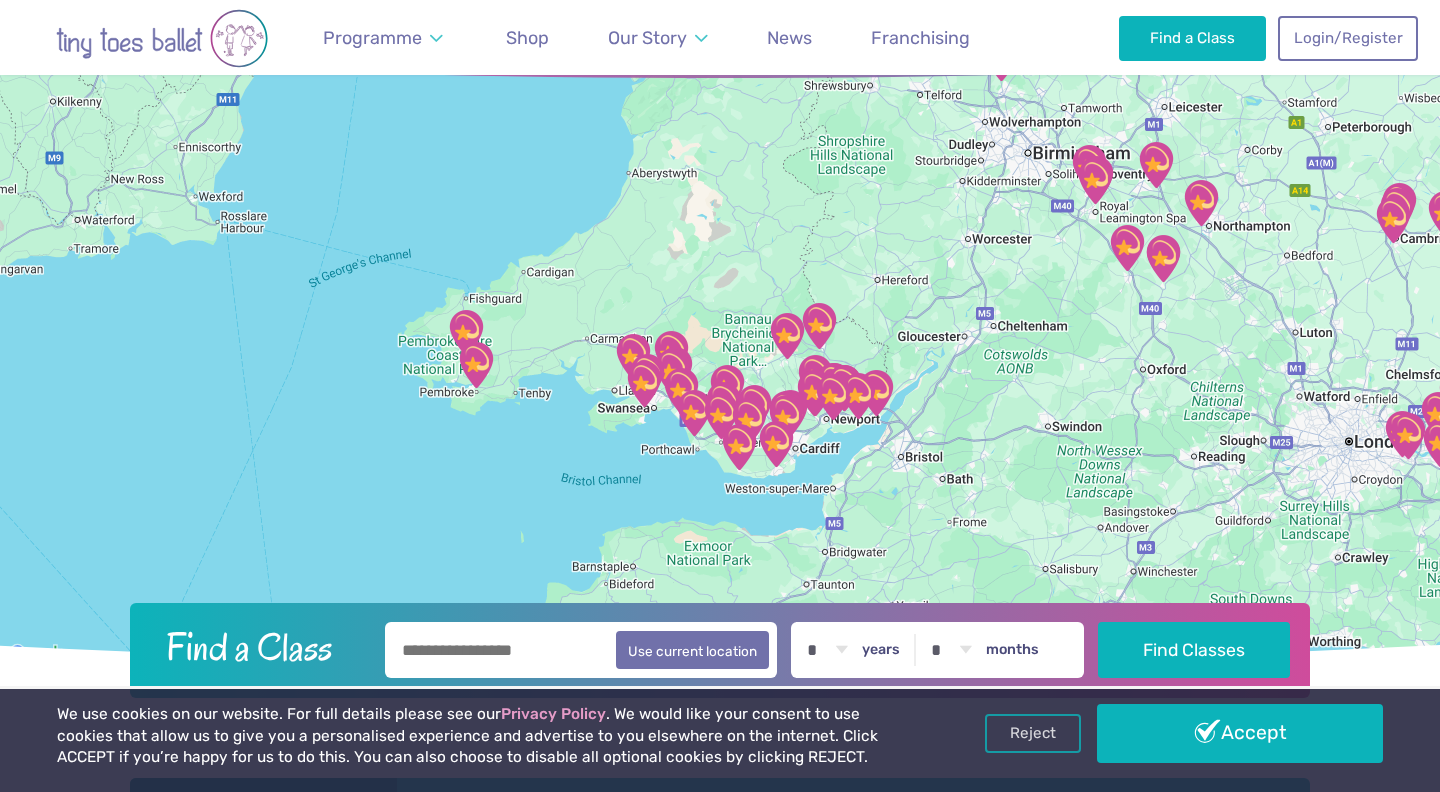 drag, startPoint x: 678, startPoint y: 534, endPoint x: 735, endPoint y: 310, distance: 231.13849 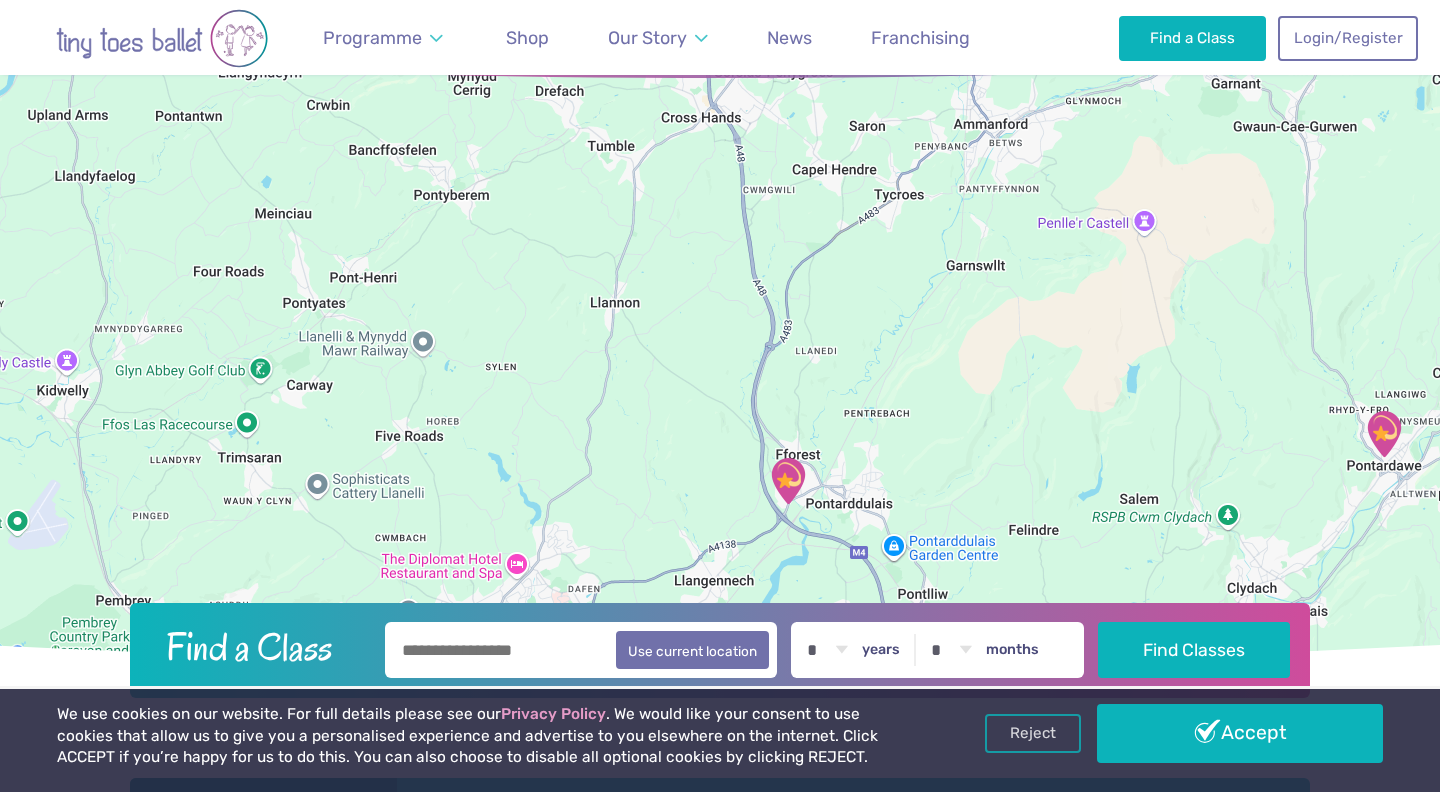 drag, startPoint x: 664, startPoint y: 317, endPoint x: 669, endPoint y: 508, distance: 191.06543 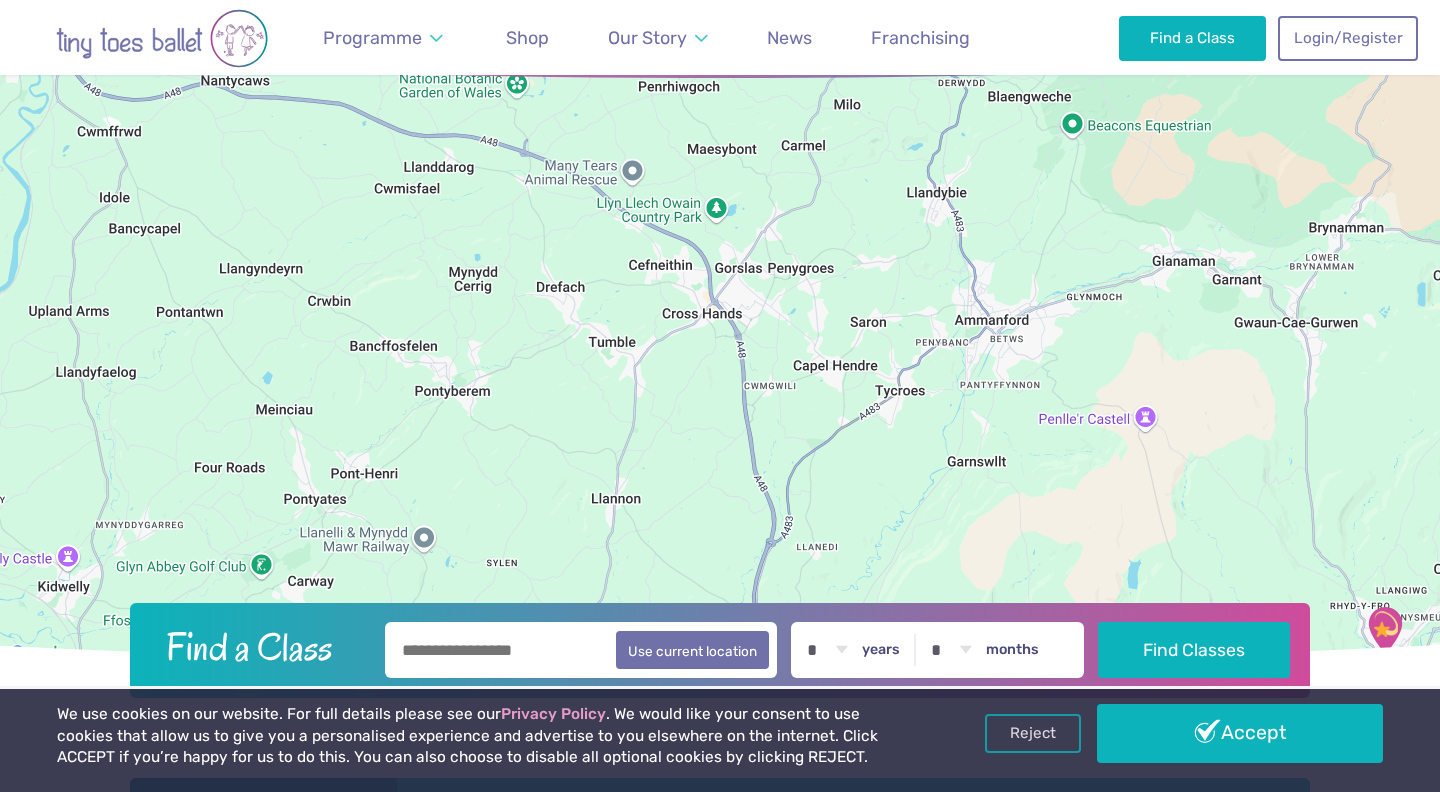 drag, startPoint x: 643, startPoint y: 343, endPoint x: 643, endPoint y: 532, distance: 189 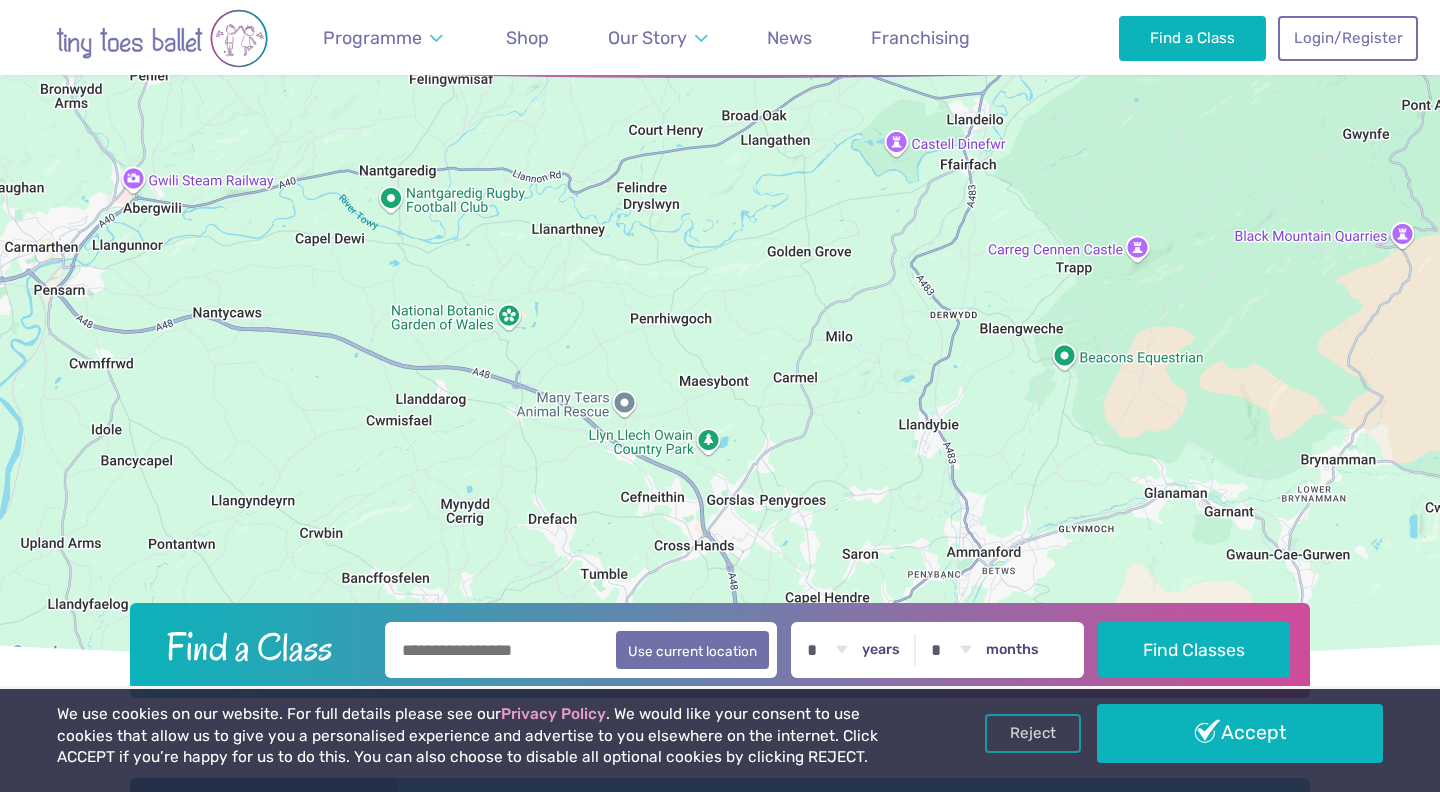 drag, startPoint x: 792, startPoint y: 368, endPoint x: 784, endPoint y: 603, distance: 235.13612 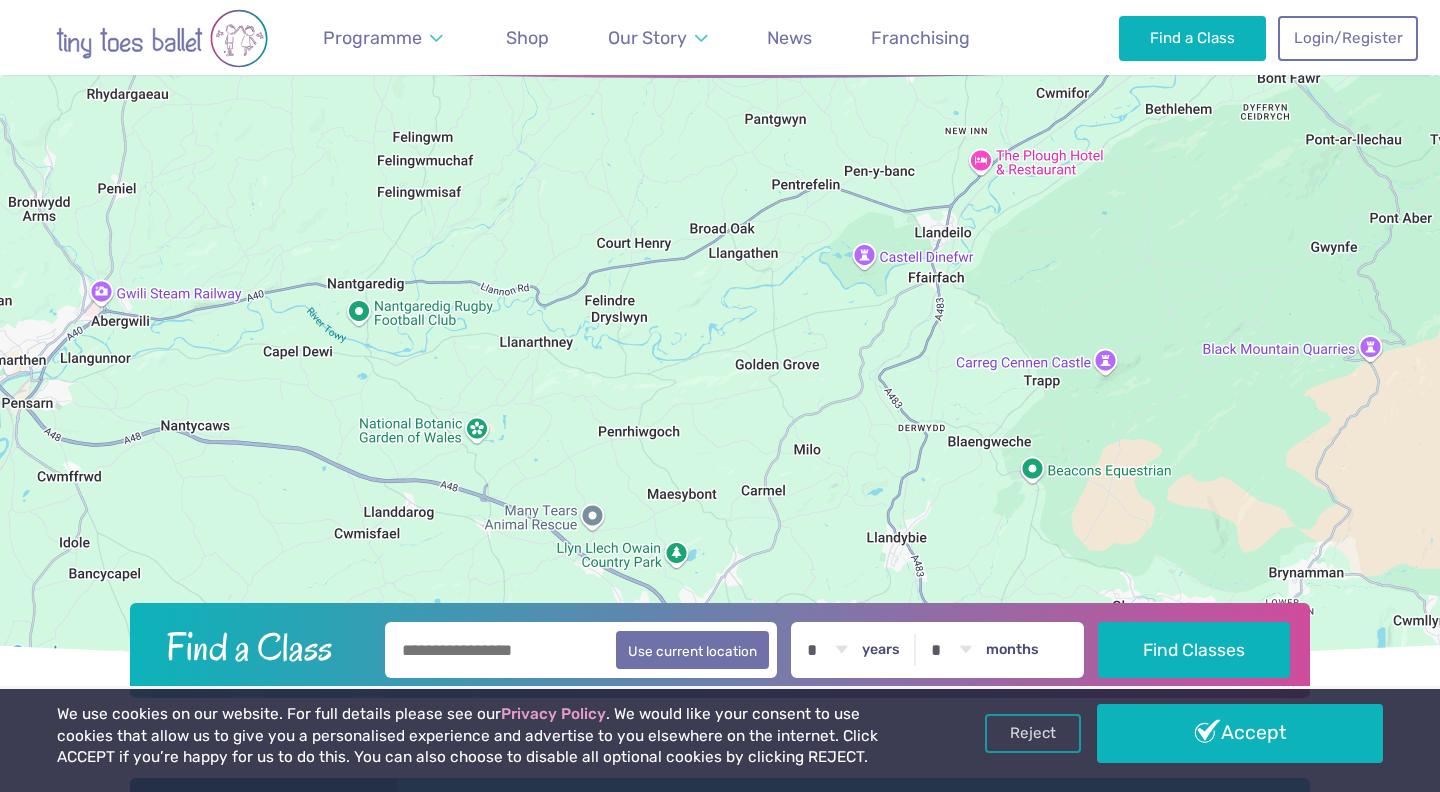 drag, startPoint x: 842, startPoint y: 373, endPoint x: 799, endPoint y: 488, distance: 122.77622 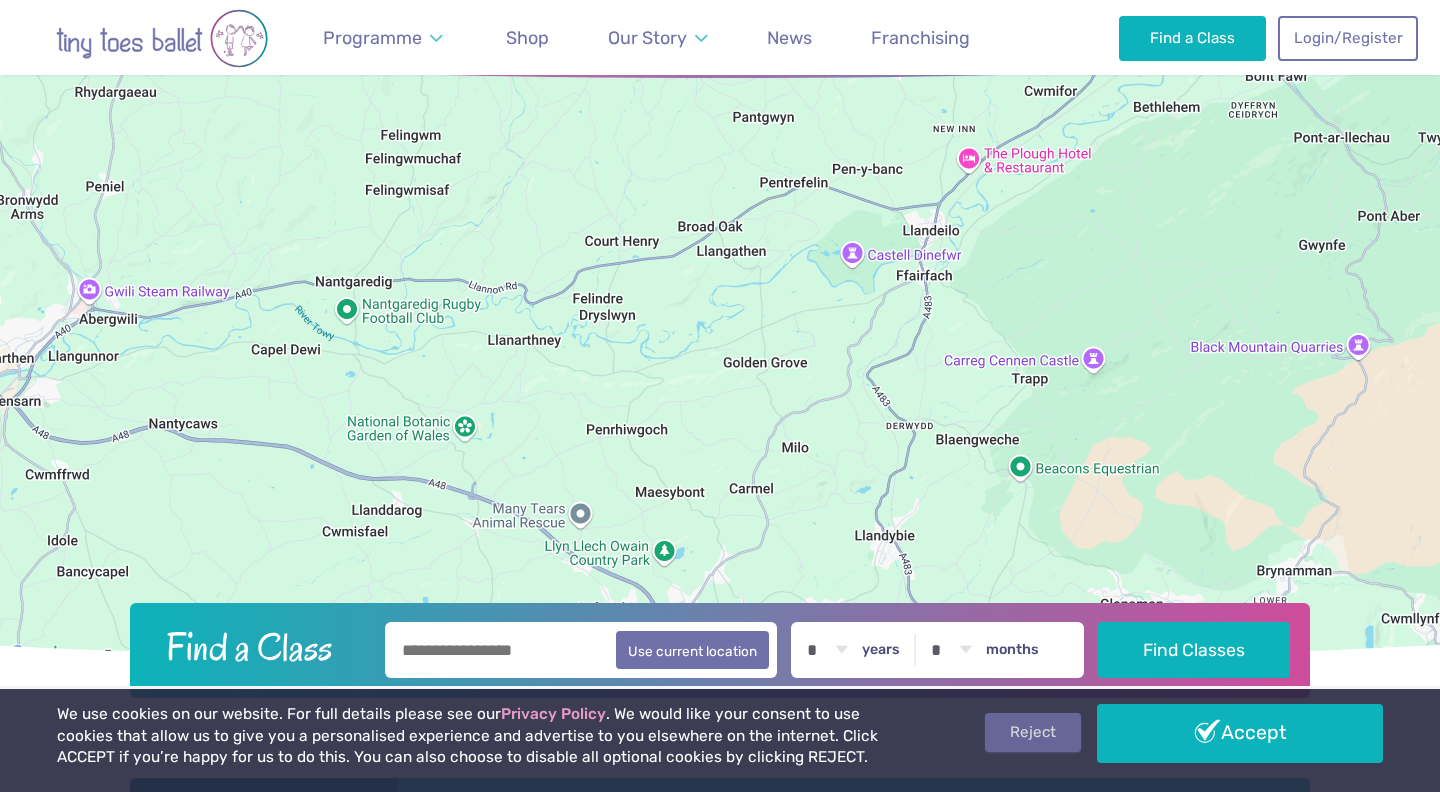 click on "Reject" at bounding box center (1033, 732) 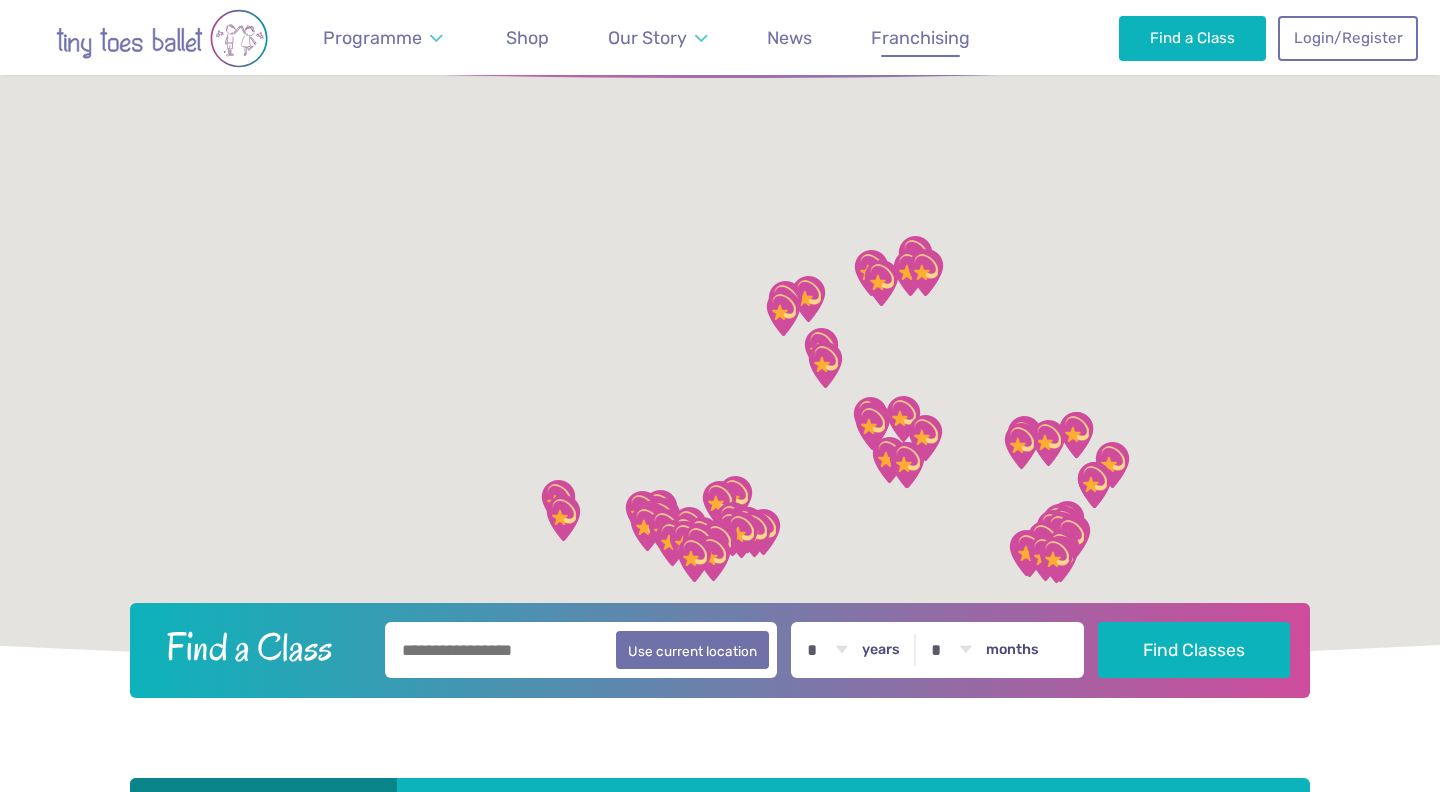 scroll, scrollTop: 98, scrollLeft: 0, axis: vertical 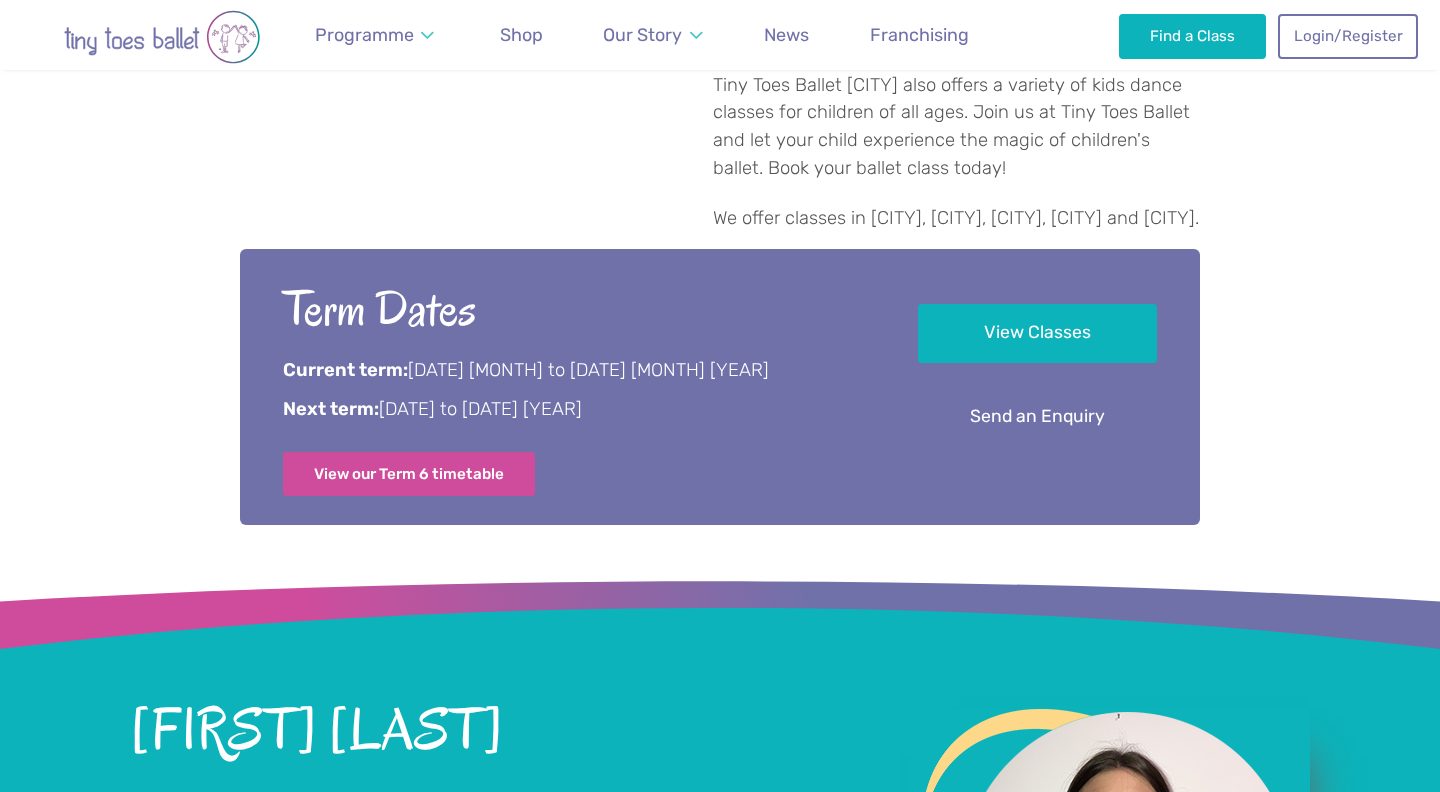 click on "Send an Enquiry" at bounding box center [1037, 417] 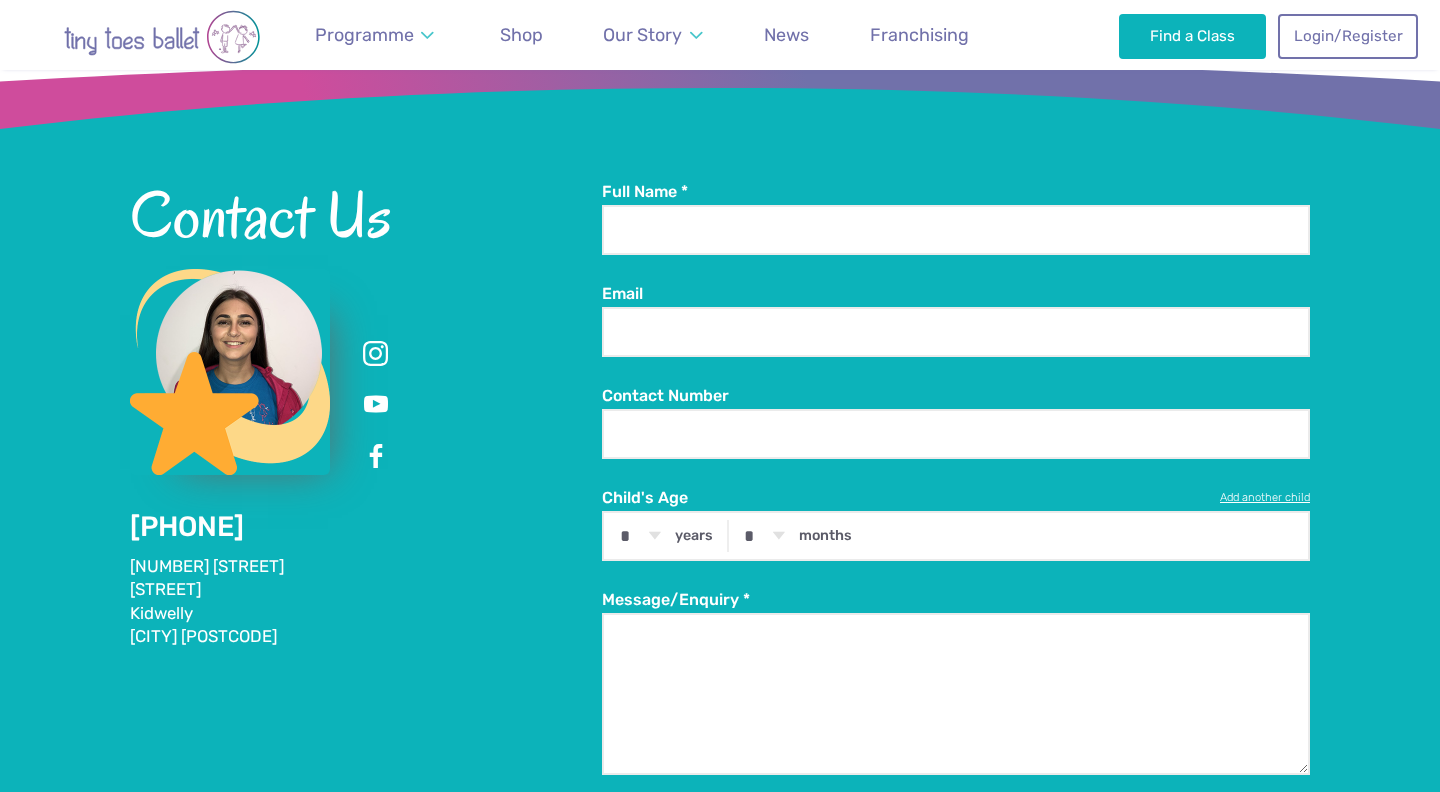 scroll, scrollTop: 2766, scrollLeft: 0, axis: vertical 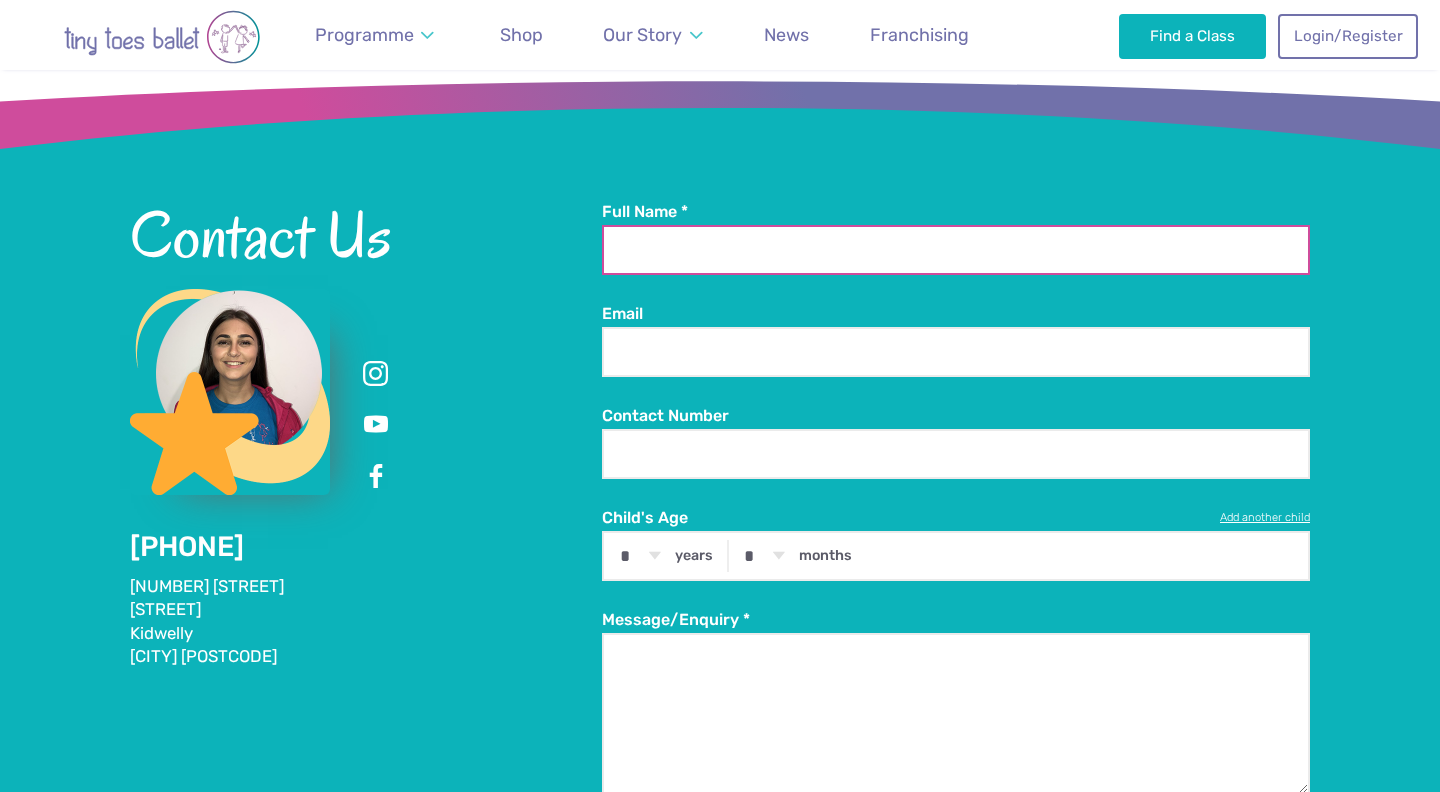 click on "Full Name *" at bounding box center (956, 250) 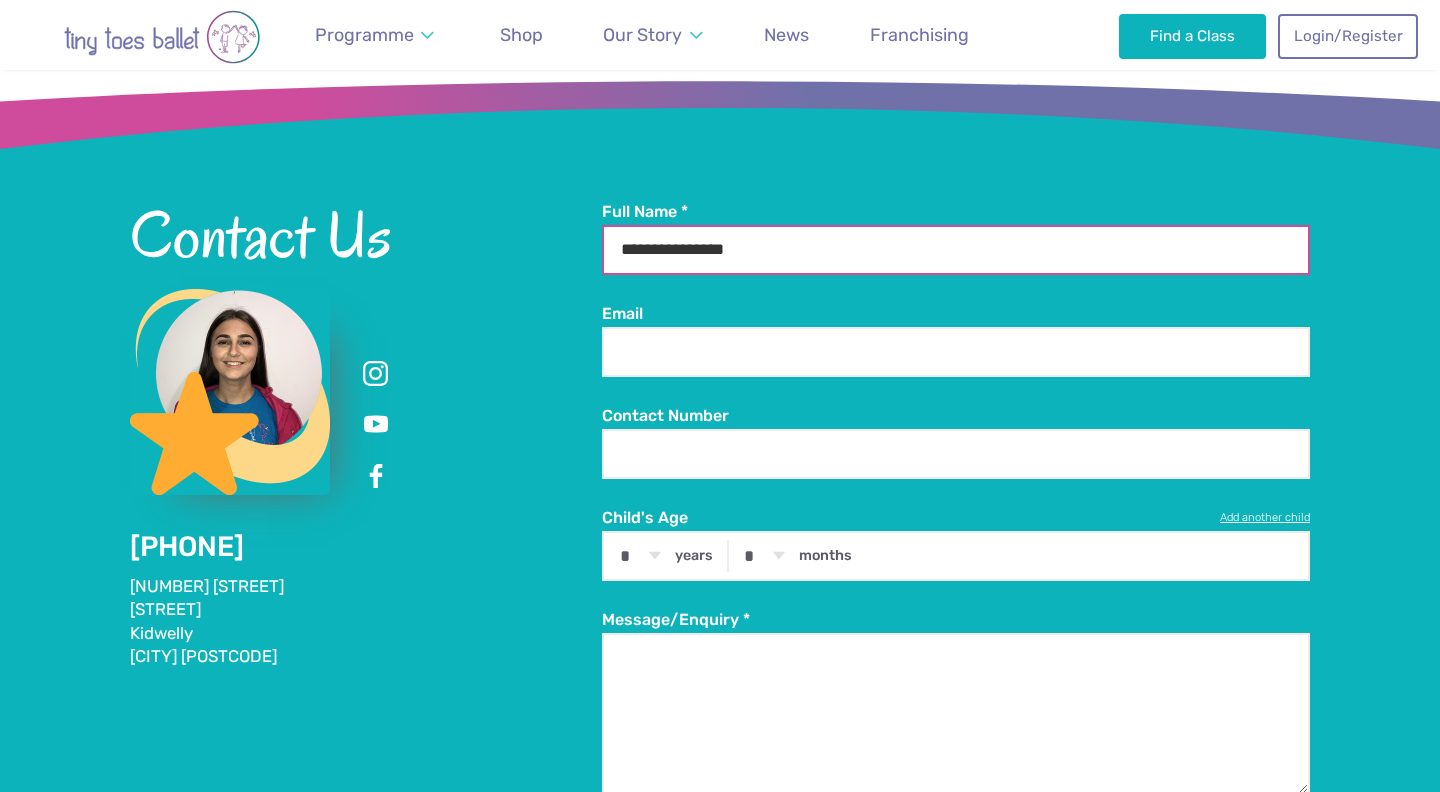click on "**********" at bounding box center [956, 250] 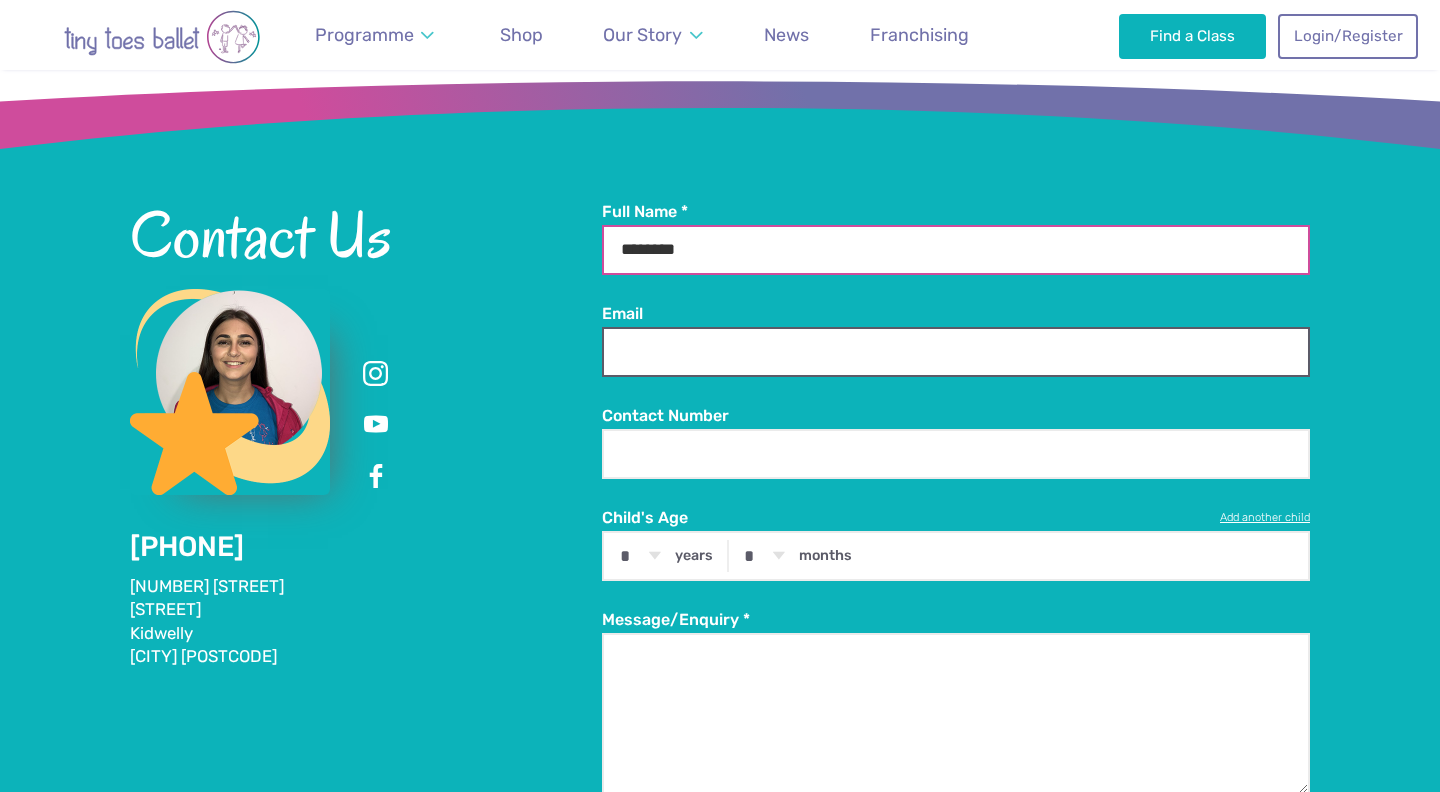 type on "********" 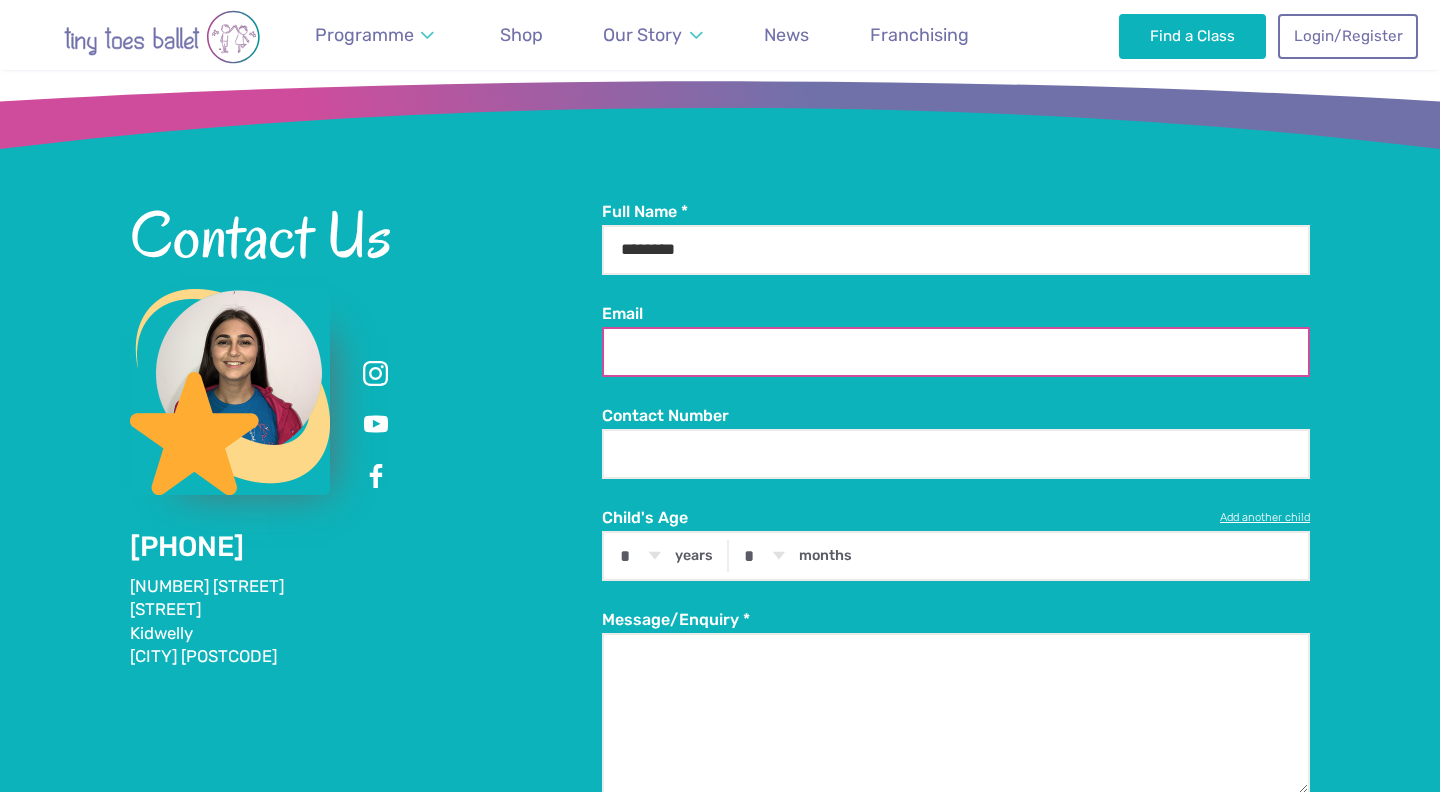 click on "Email" at bounding box center [956, 352] 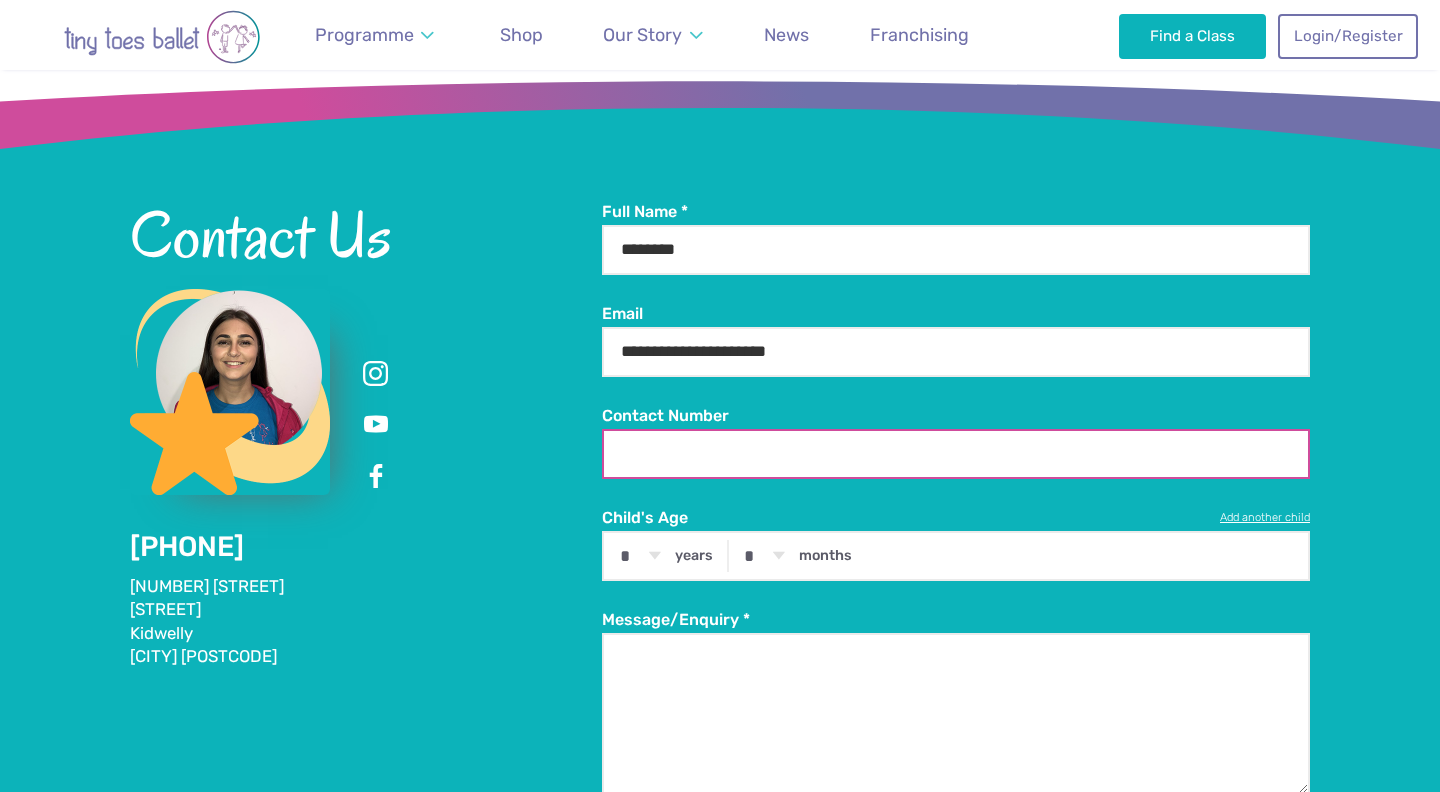 click on "Contact Number" at bounding box center [956, 454] 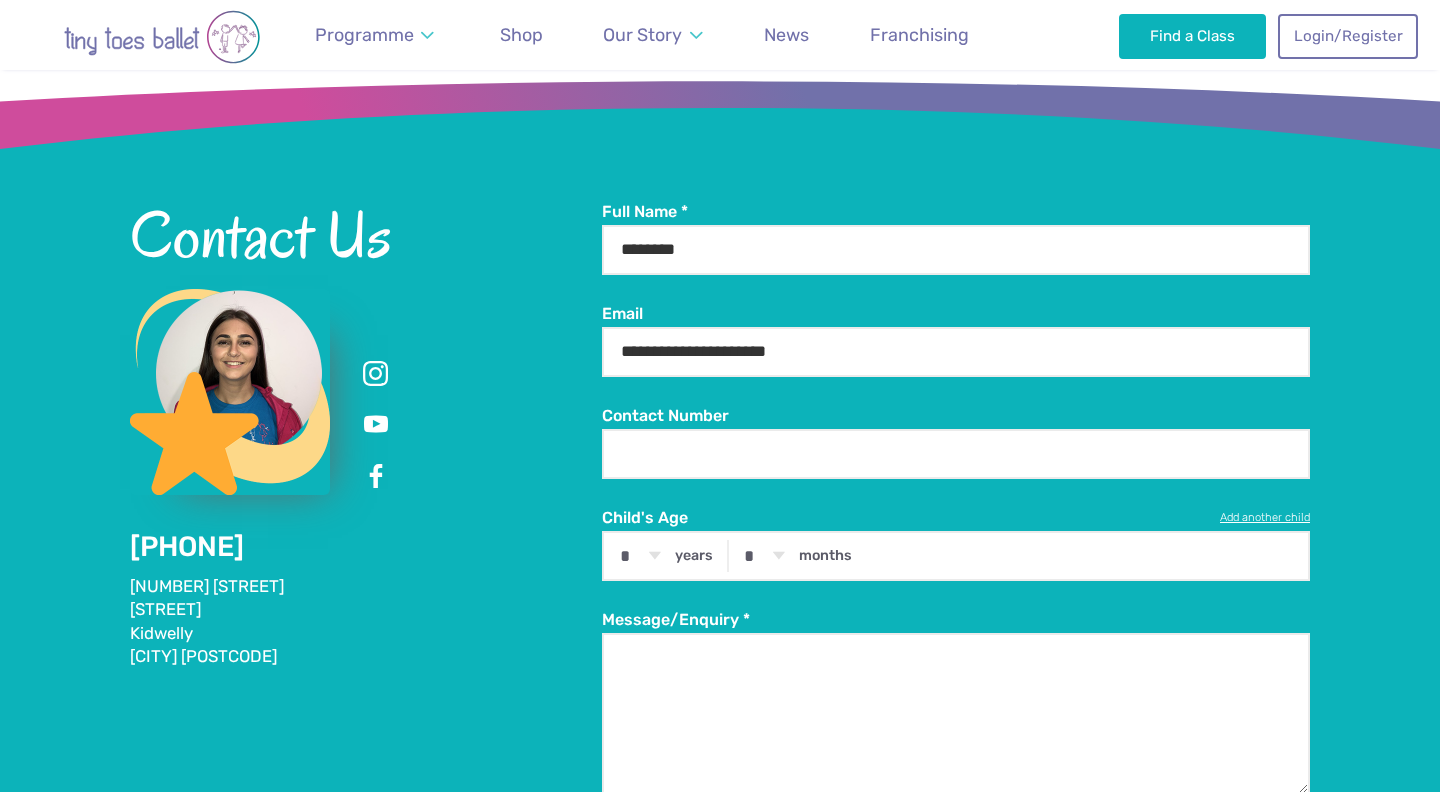 click on "Contact Us
07546 889412 2 Castle View  Stockwell Lane  Kidwelly  Carmarthenshire SA17 4PP" at bounding box center (366, 435) 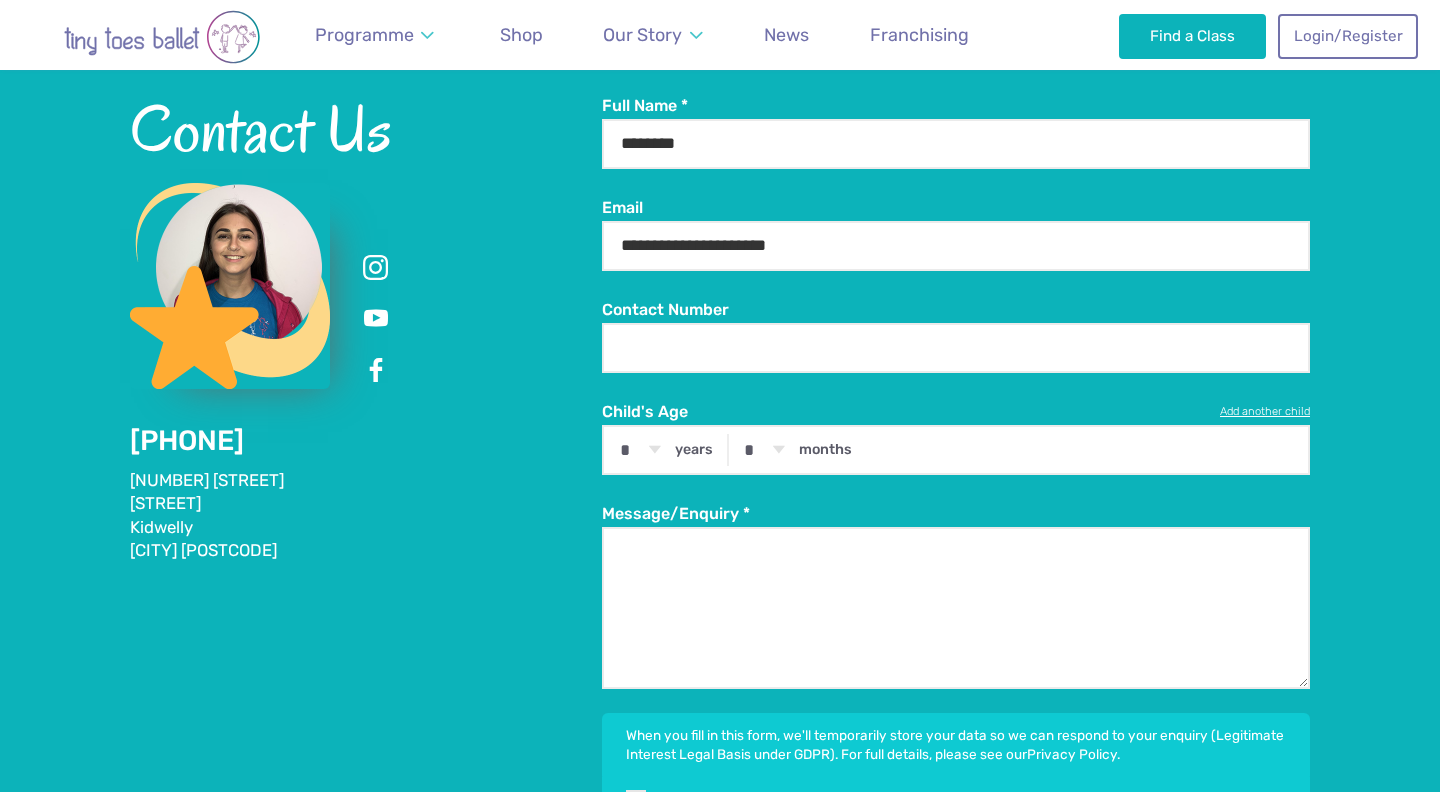 scroll, scrollTop: 2875, scrollLeft: 0, axis: vertical 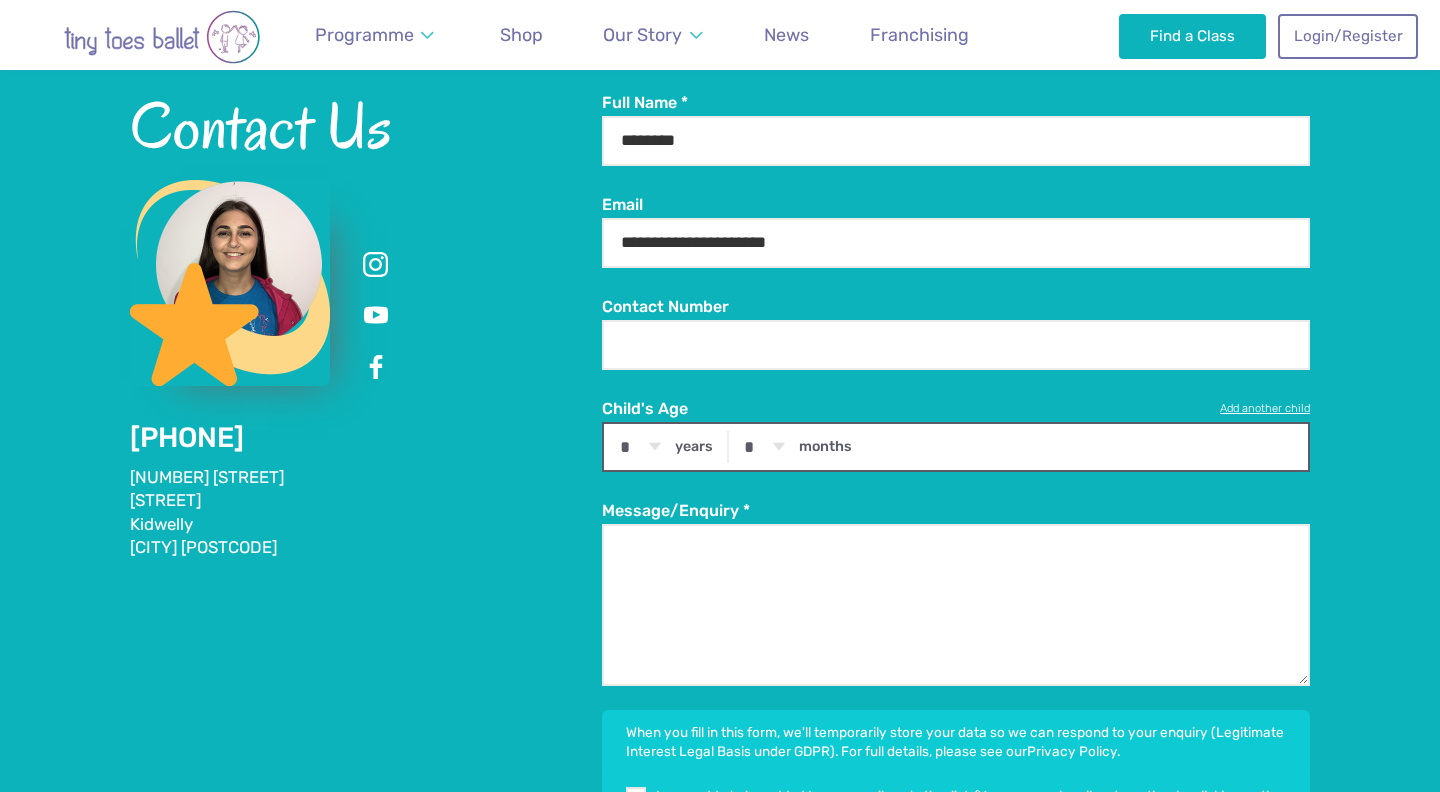 click on "* * * * * * * * * * ** ** **" at bounding box center [0, 0] 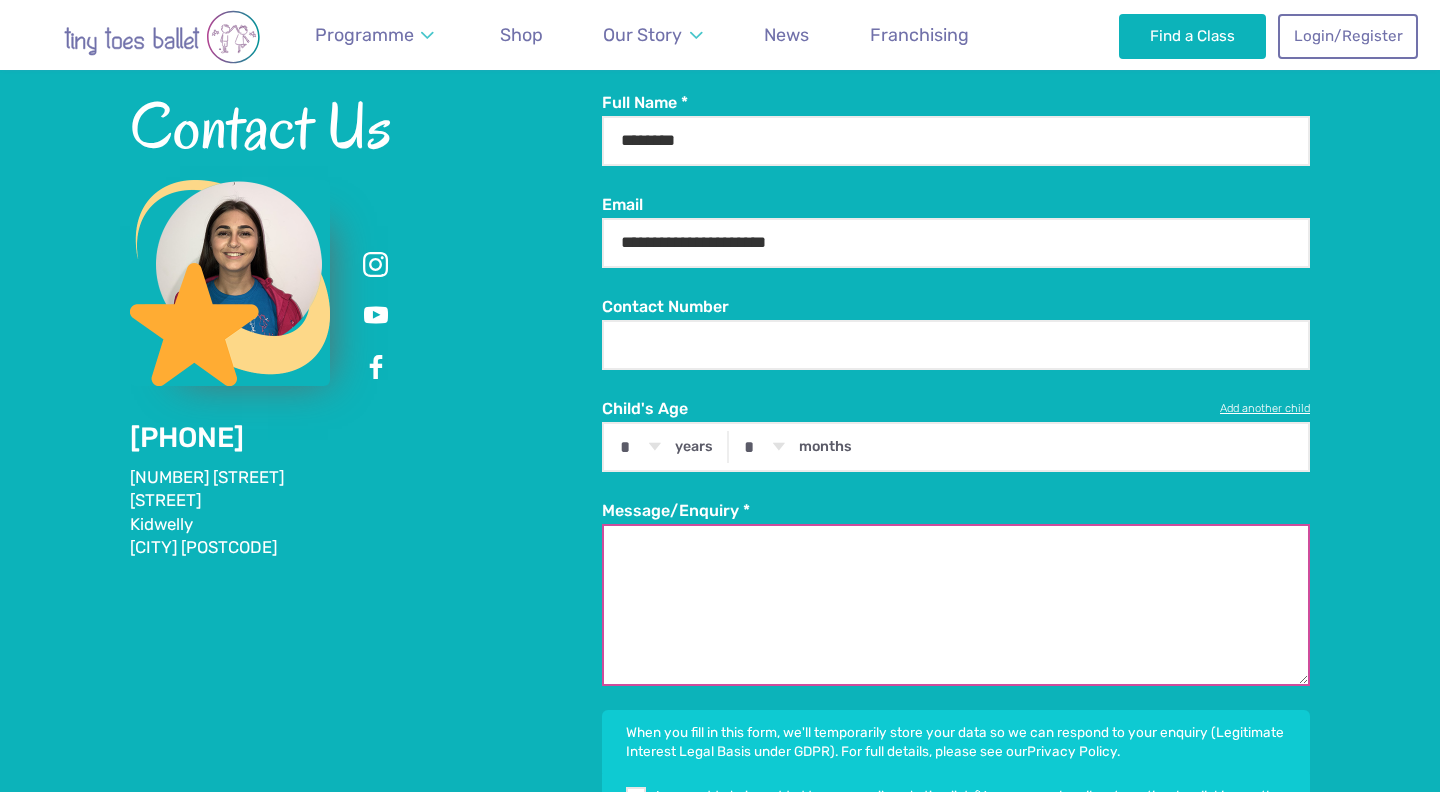 click on "Message/Enquiry *" at bounding box center [956, 605] 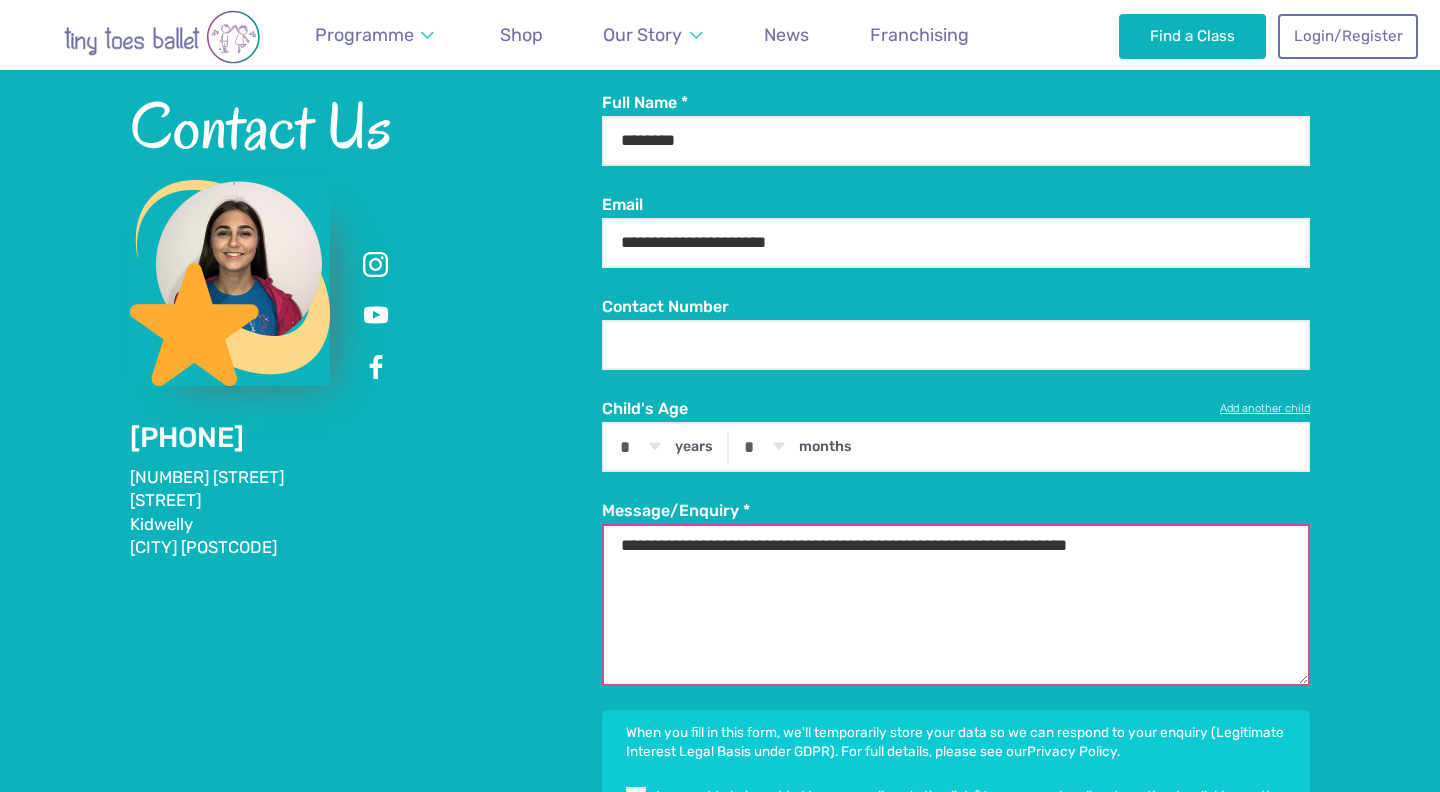 click on "**********" at bounding box center (956, 605) 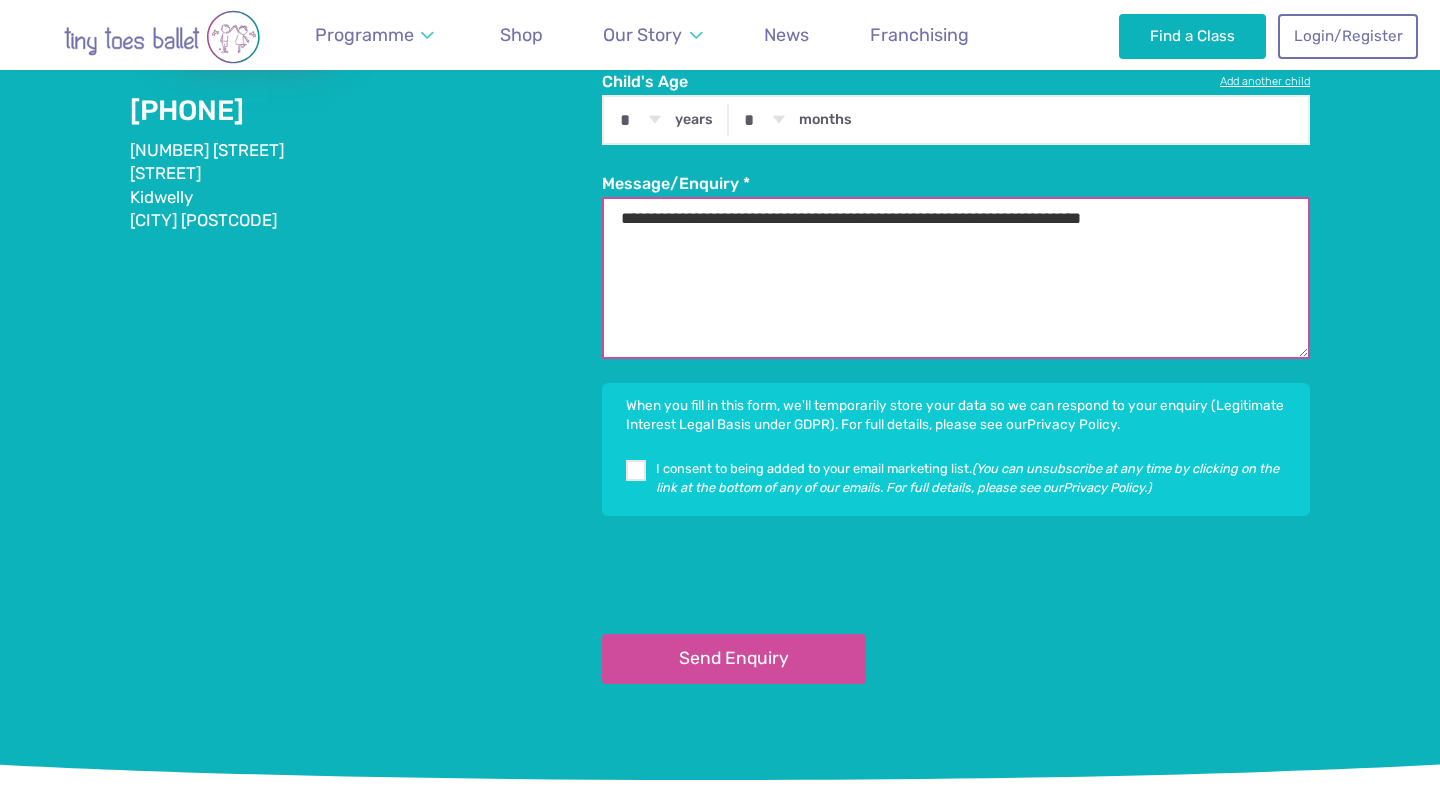 scroll, scrollTop: 3231, scrollLeft: 0, axis: vertical 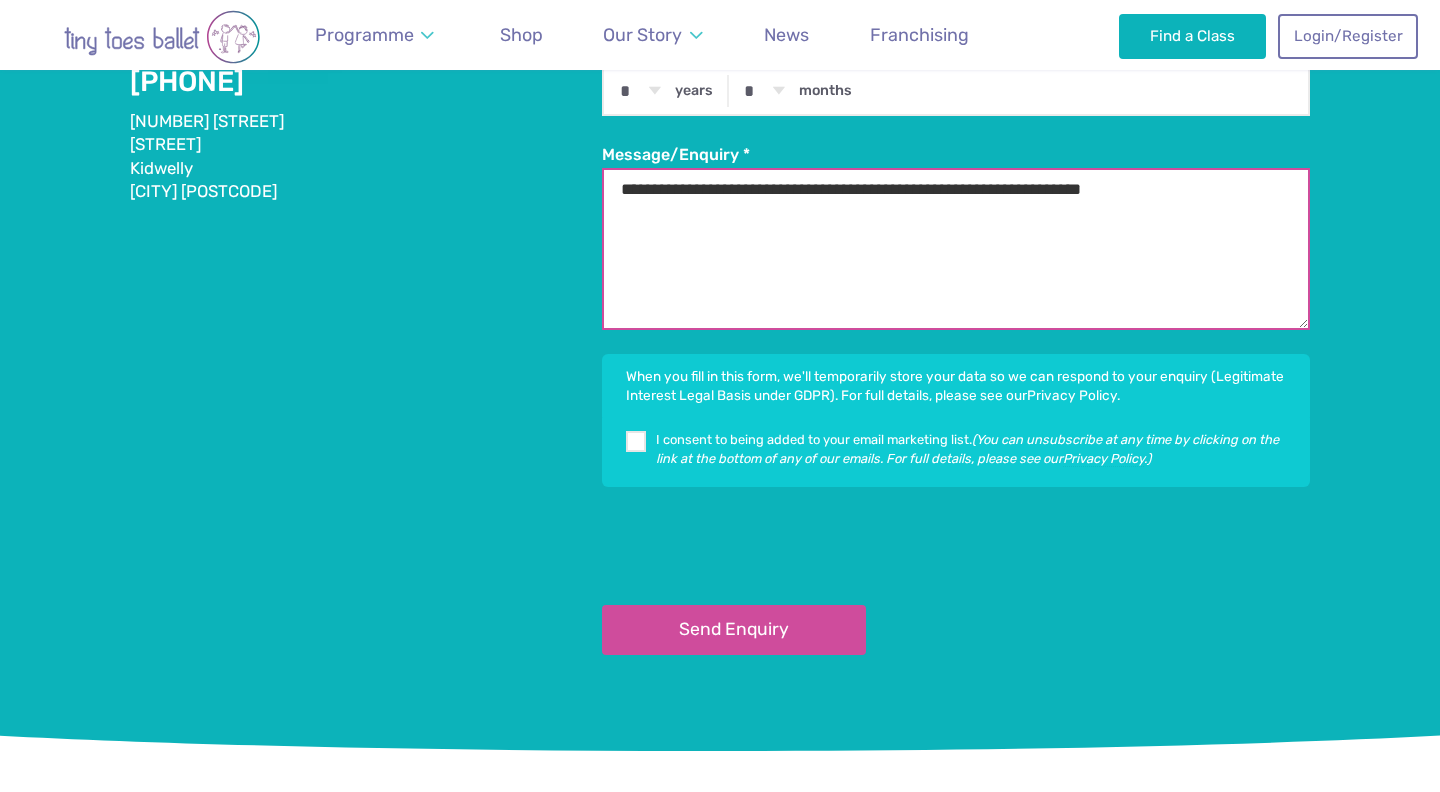 type on "**********" 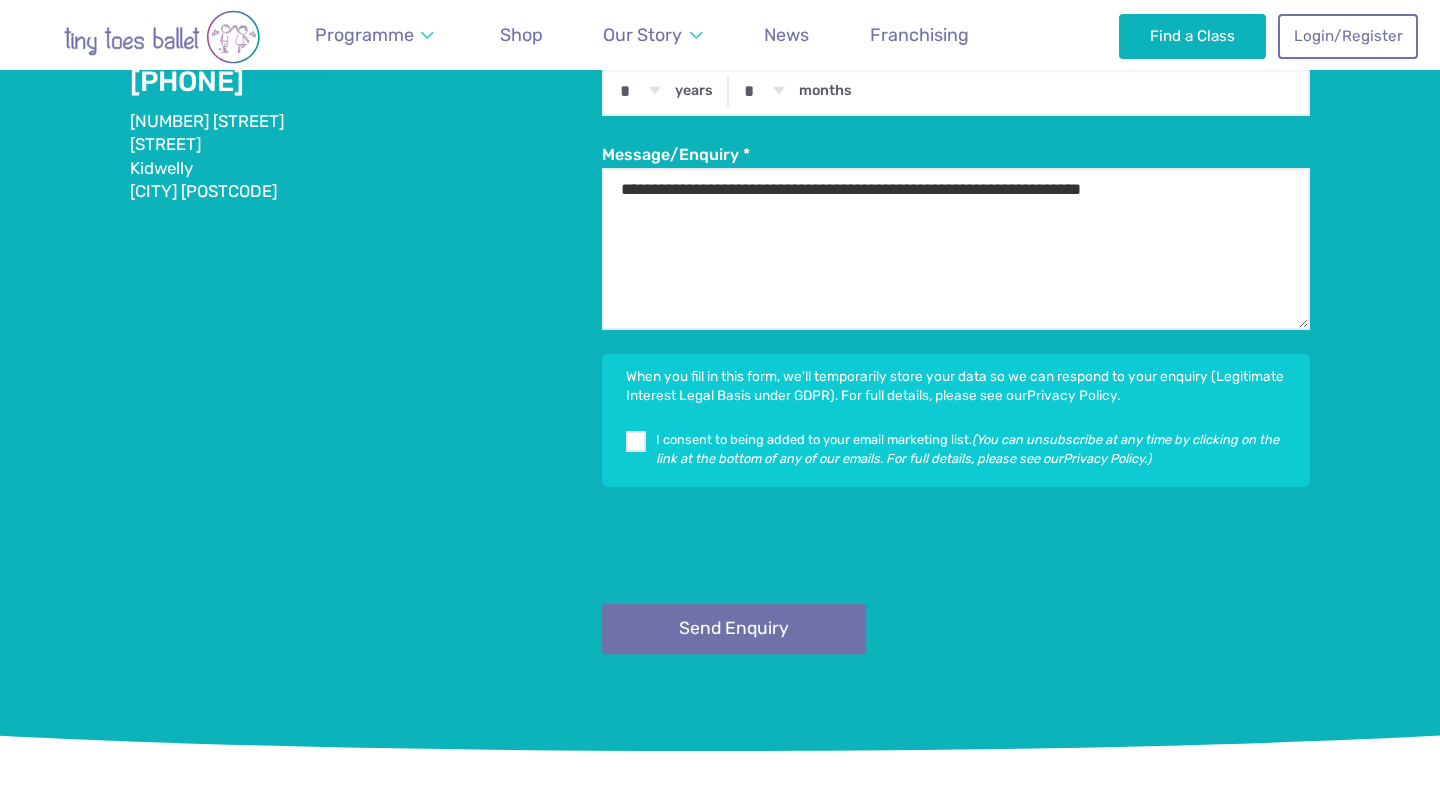 click on "Send Enquiry" at bounding box center [734, 629] 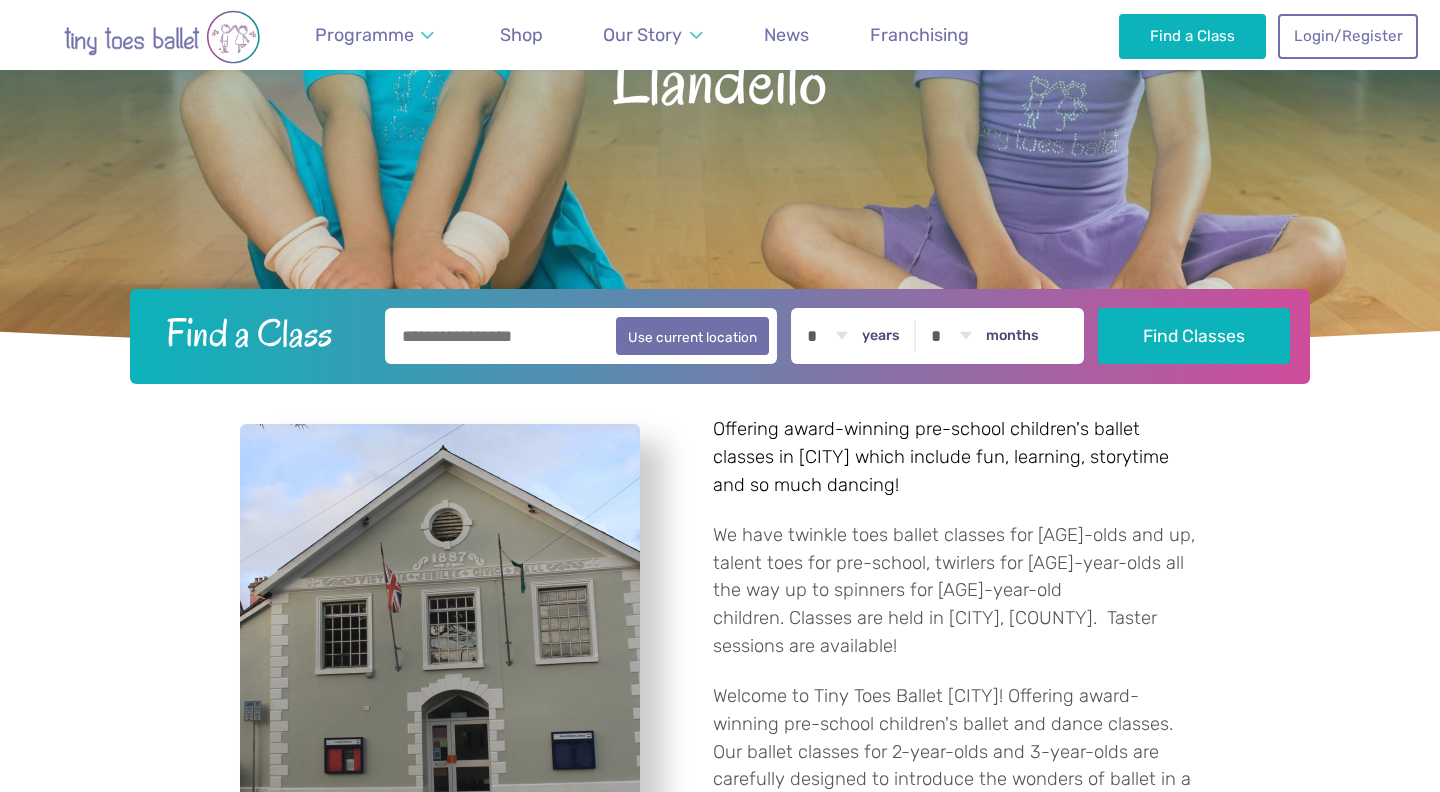scroll, scrollTop: 0, scrollLeft: 0, axis: both 